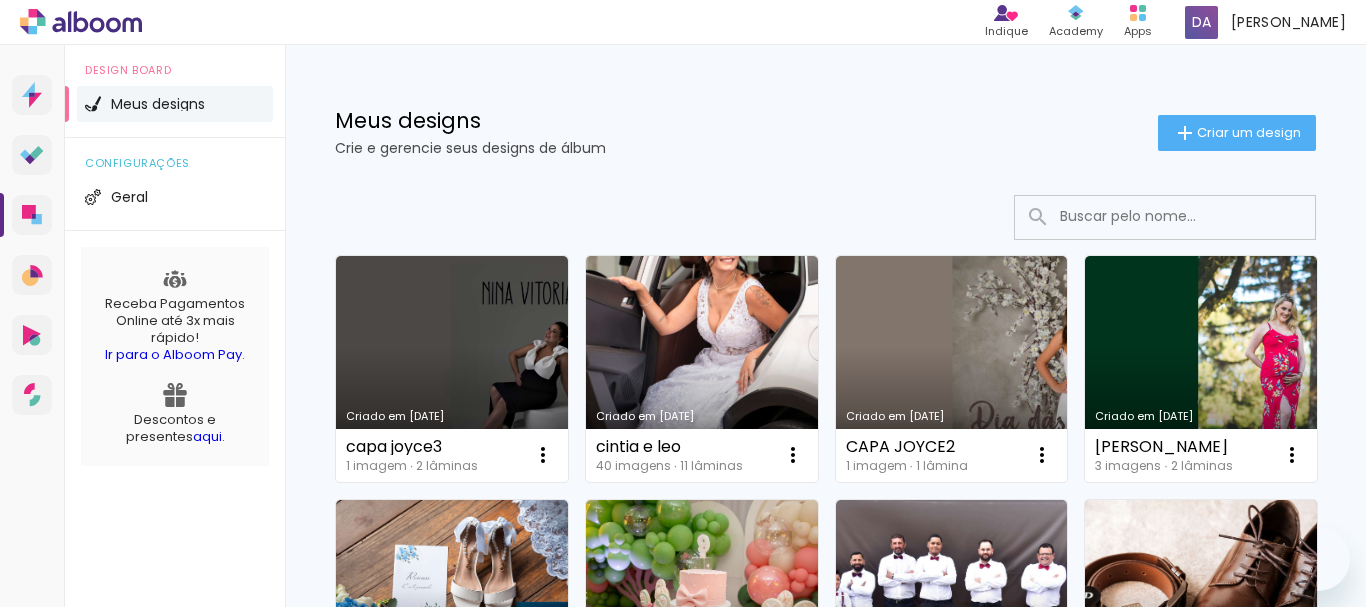 scroll, scrollTop: 0, scrollLeft: 0, axis: both 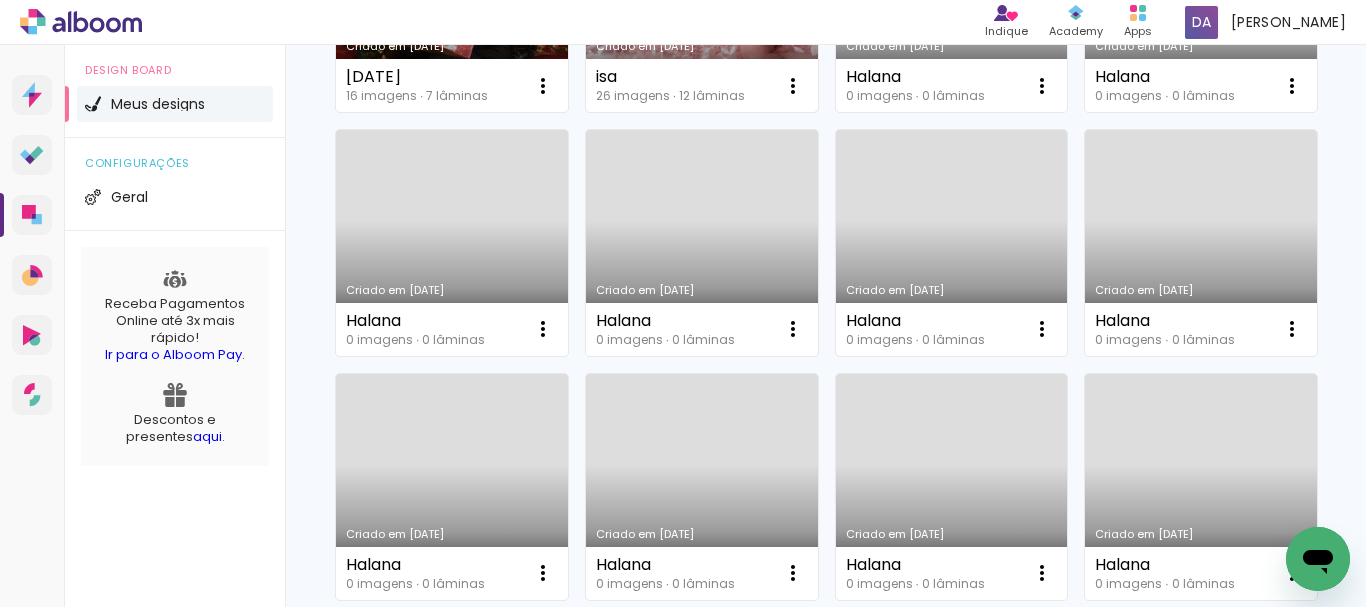 click on "Criado em [DATE]" at bounding box center (702, 0) 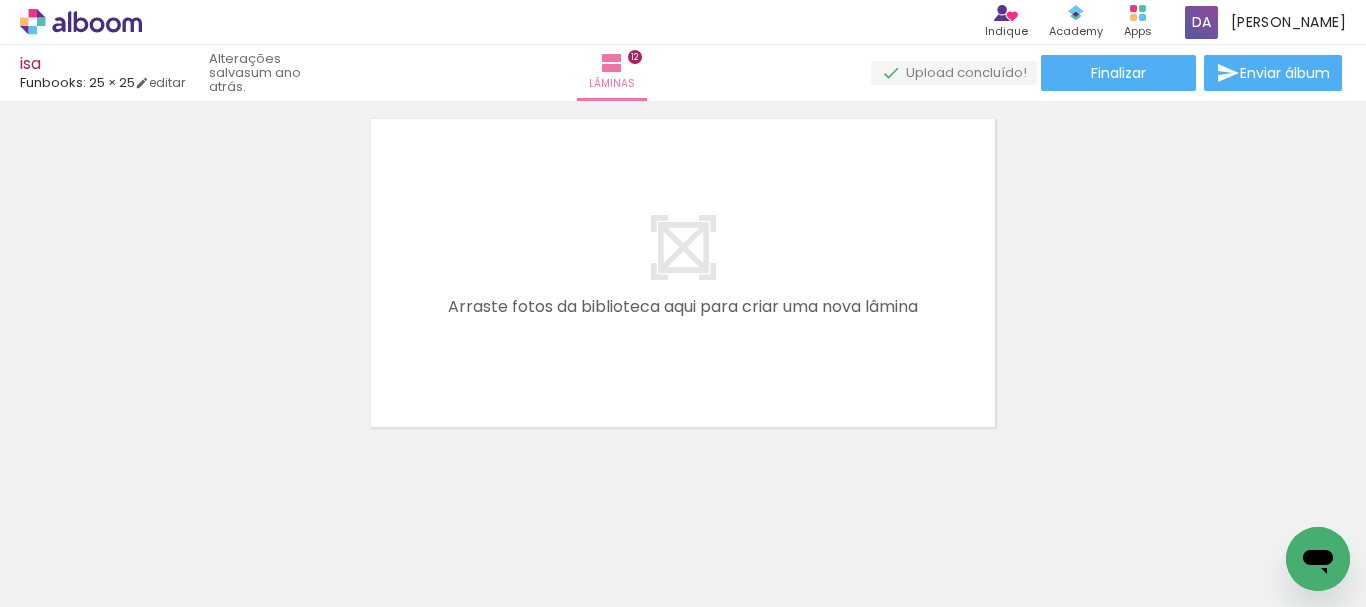 scroll, scrollTop: 4455, scrollLeft: 0, axis: vertical 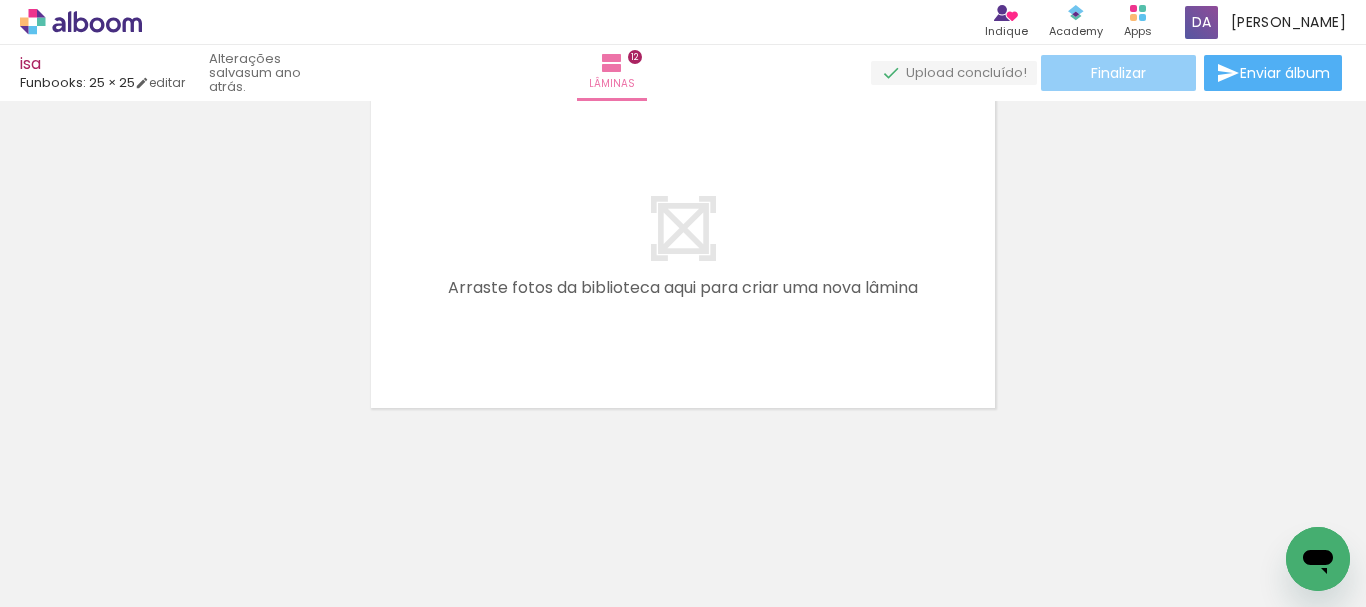 click on "Finalizar" 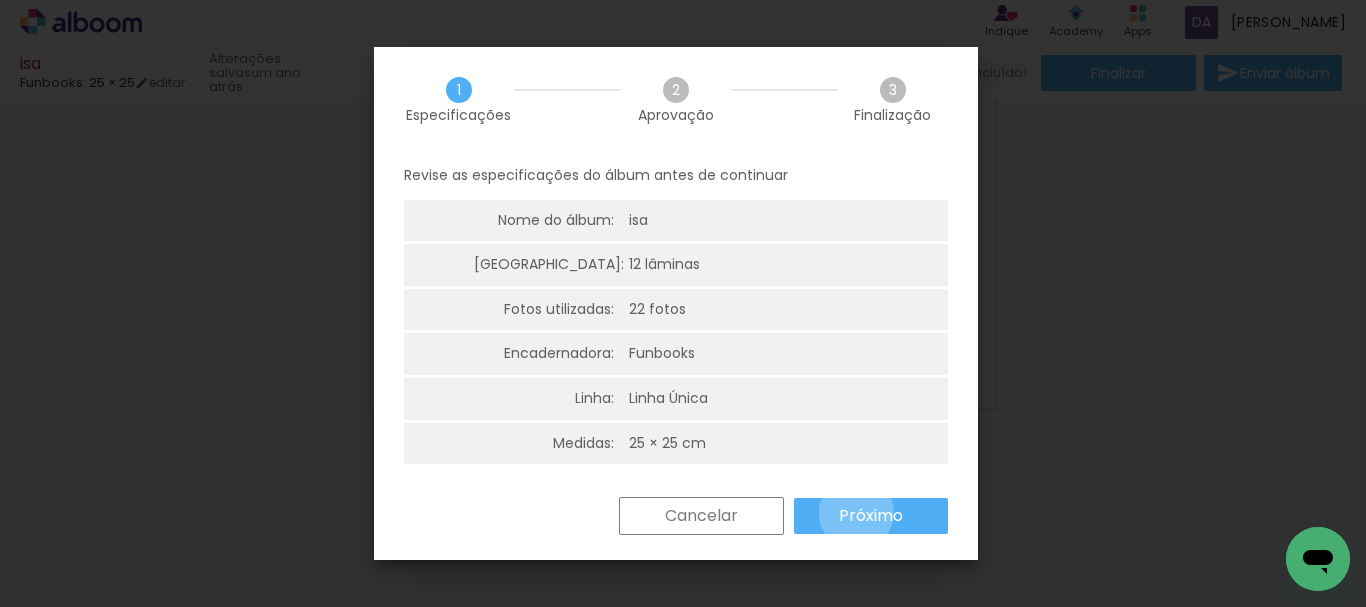 click on "Próximo" at bounding box center (0, 0) 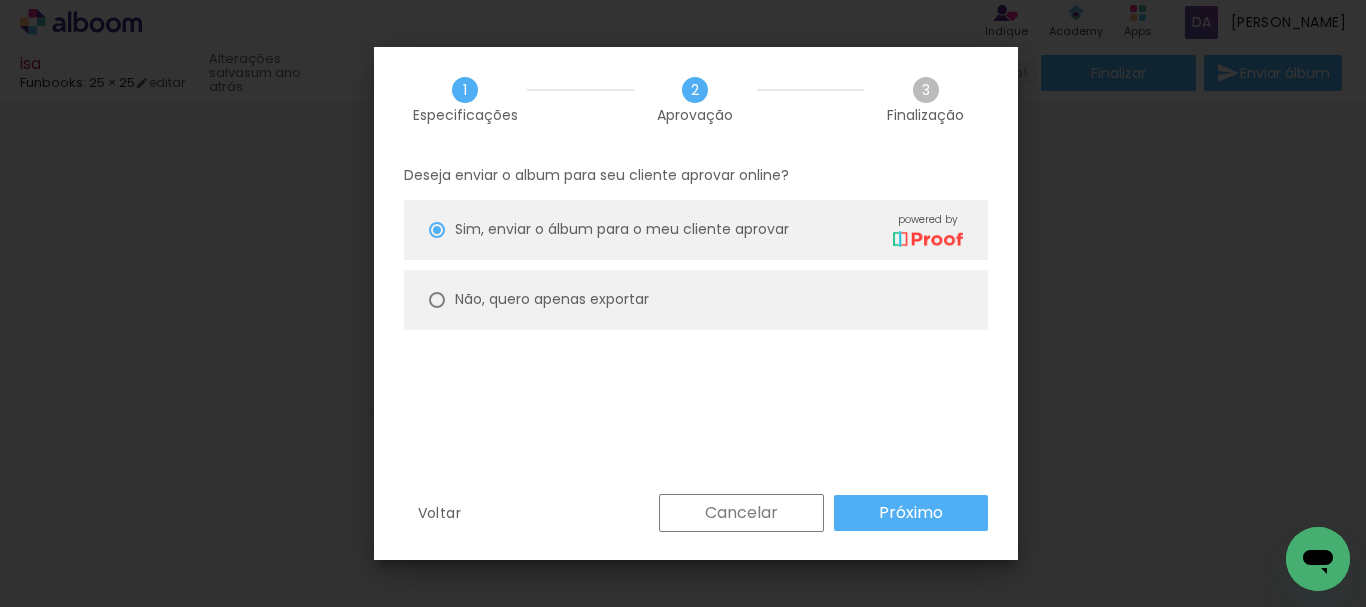 type on "on" 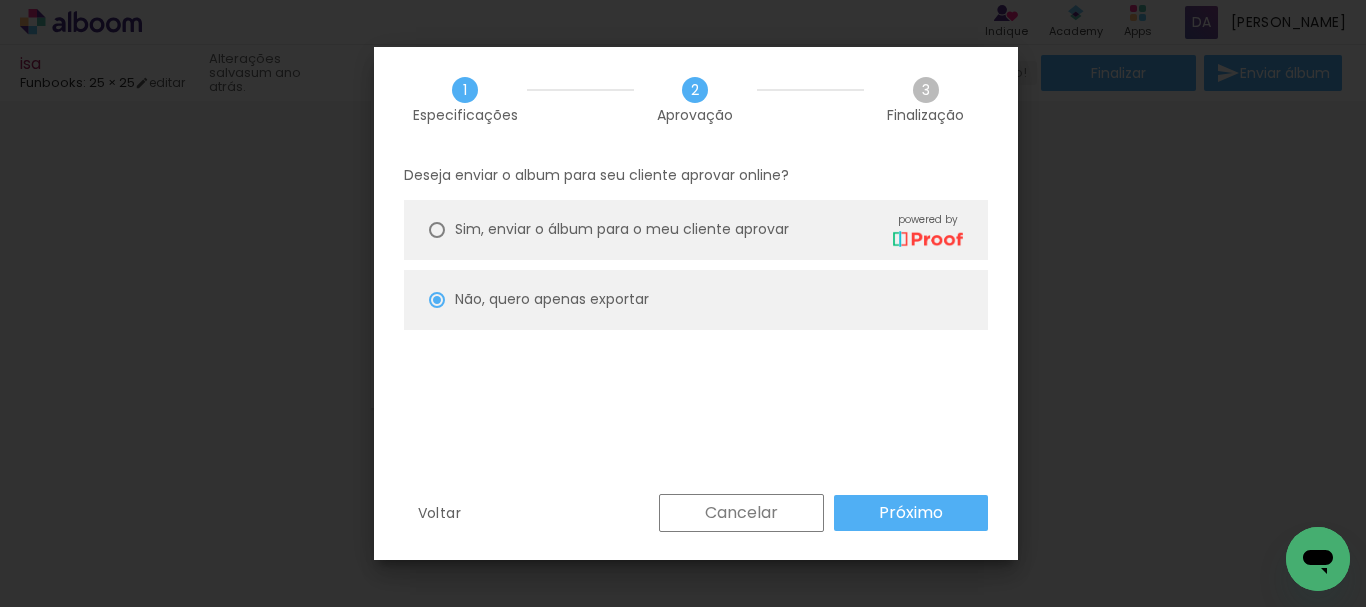 click on "Próximo" at bounding box center [0, 0] 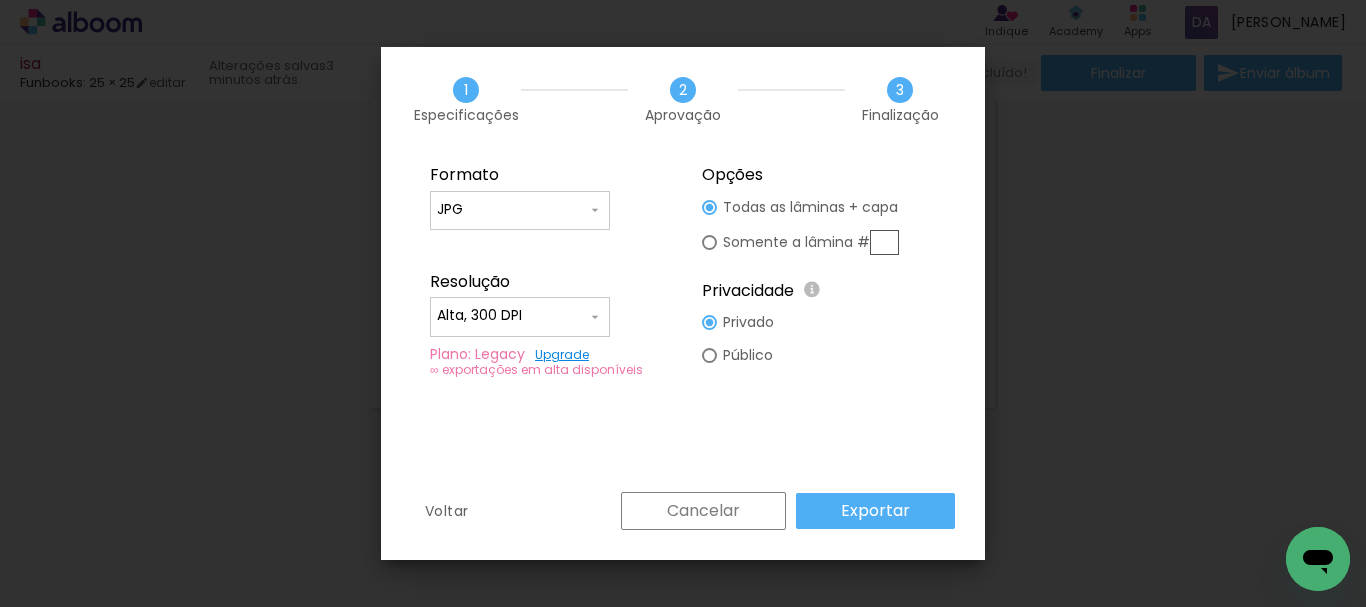click on "Cancelar" at bounding box center [703, 511] 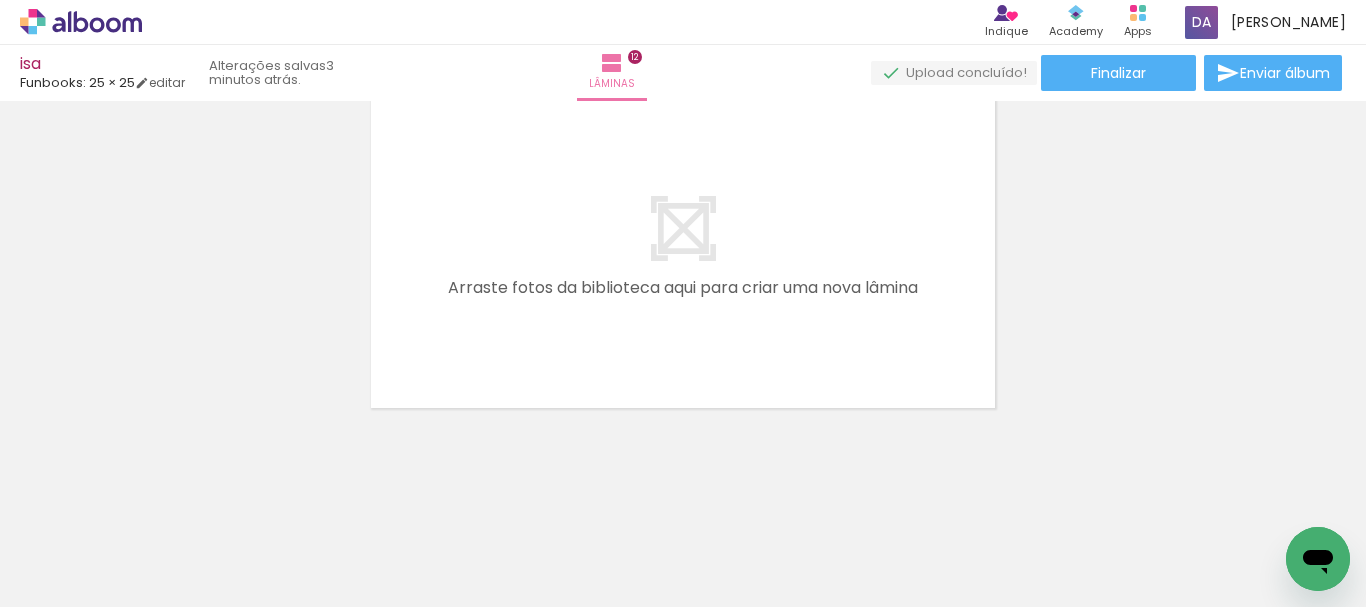 click 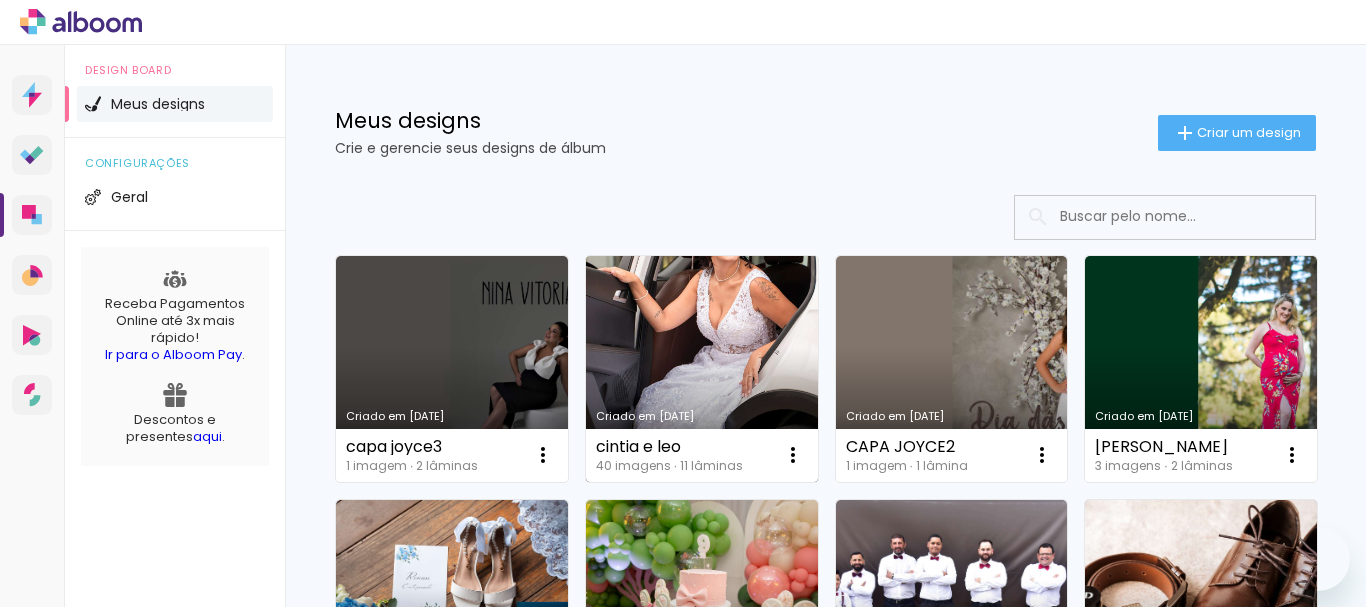 scroll, scrollTop: 0, scrollLeft: 0, axis: both 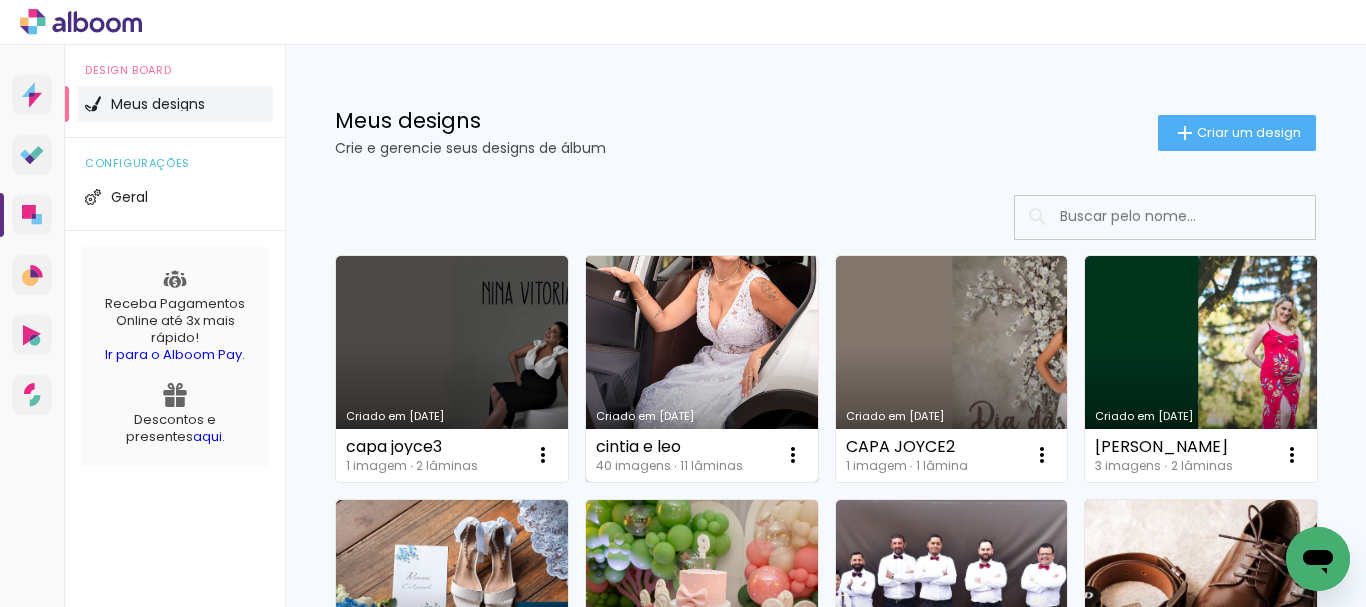 click on "Criado em [DATE]" at bounding box center [702, 369] 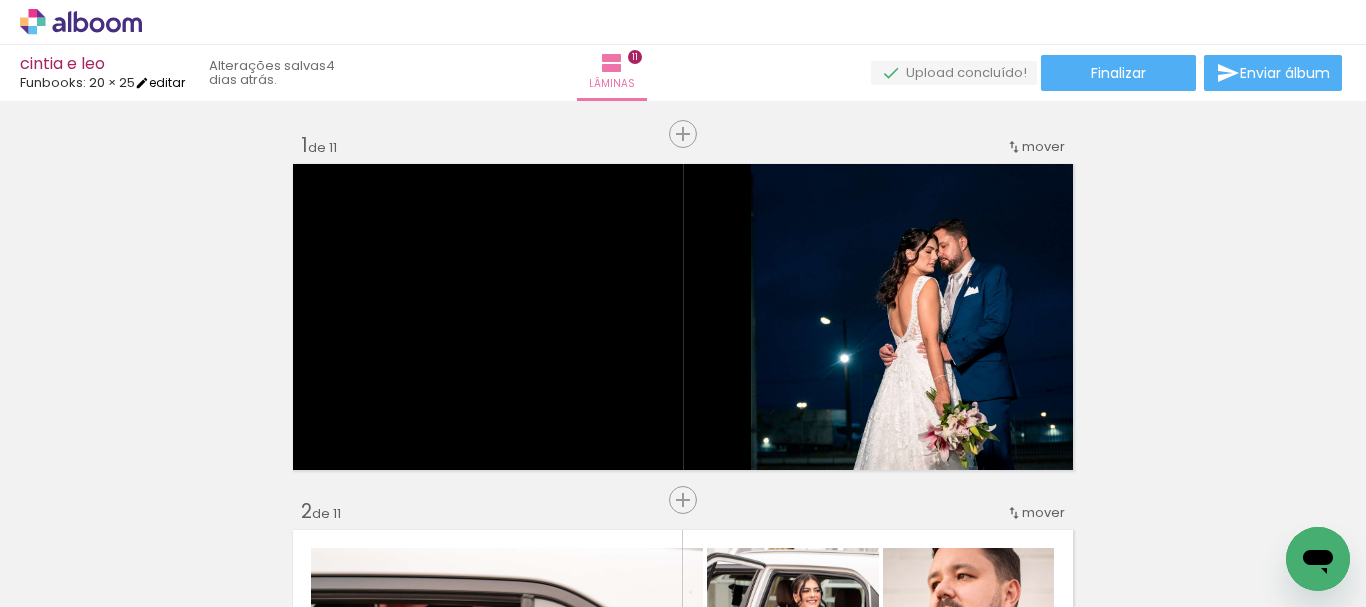 click on "editar" at bounding box center [160, 82] 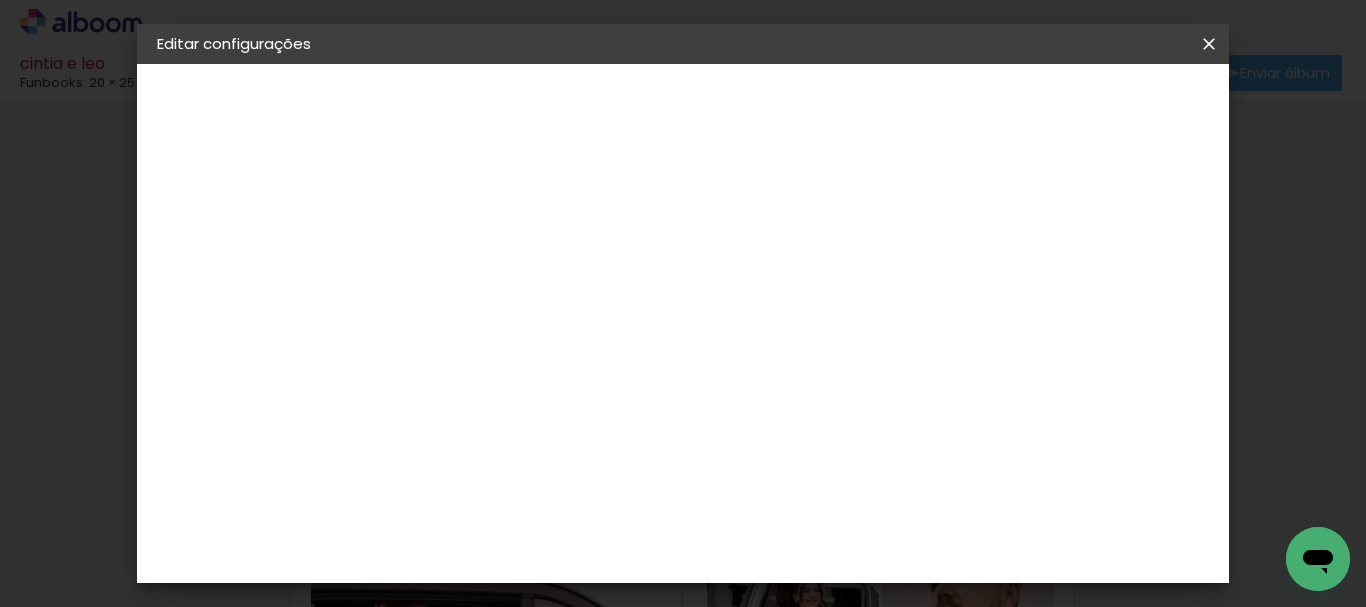 click at bounding box center (1209, 44) 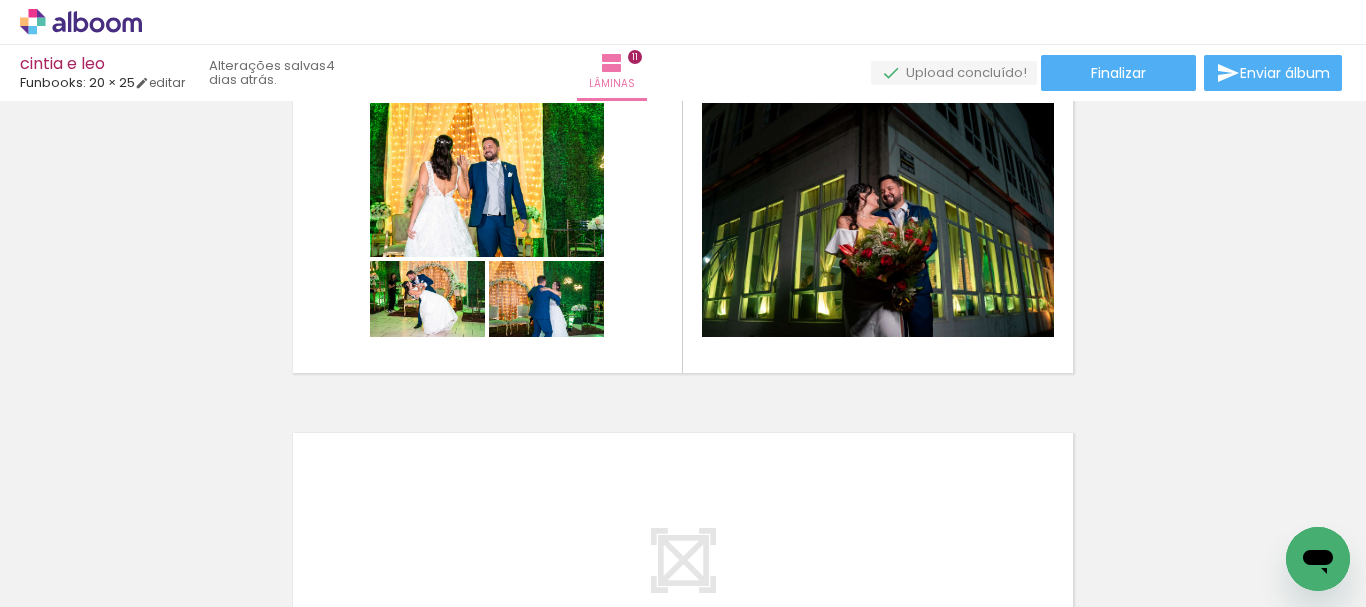 scroll, scrollTop: 3689, scrollLeft: 0, axis: vertical 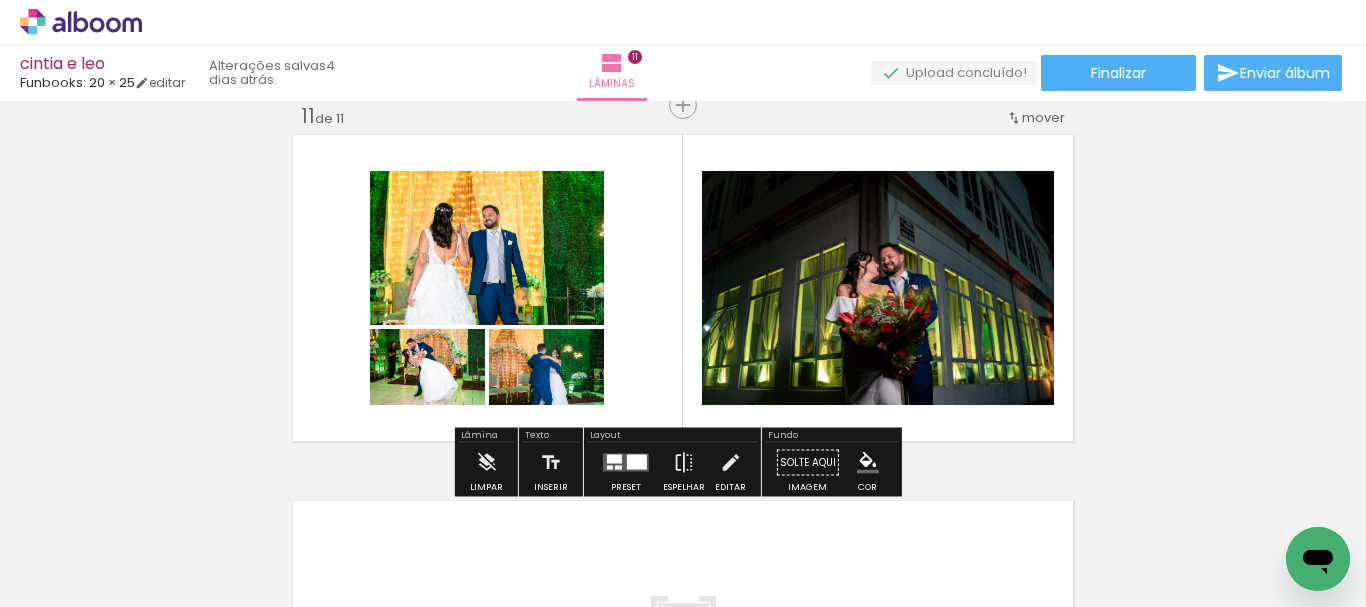 click 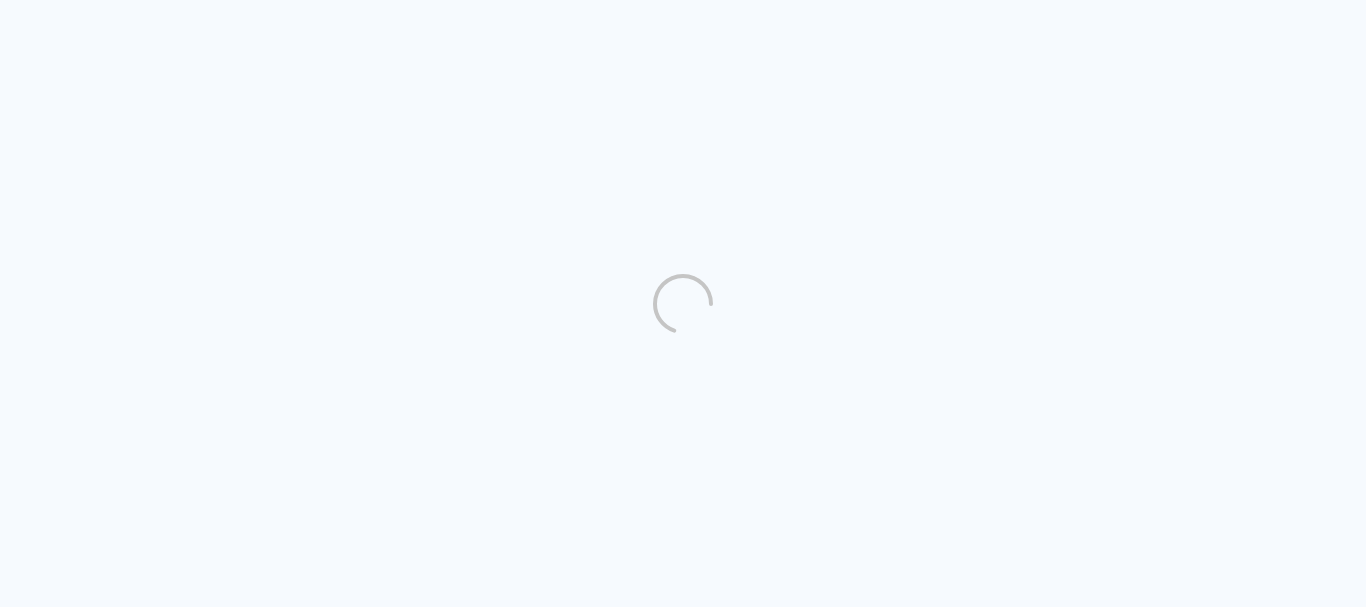 scroll, scrollTop: 0, scrollLeft: 0, axis: both 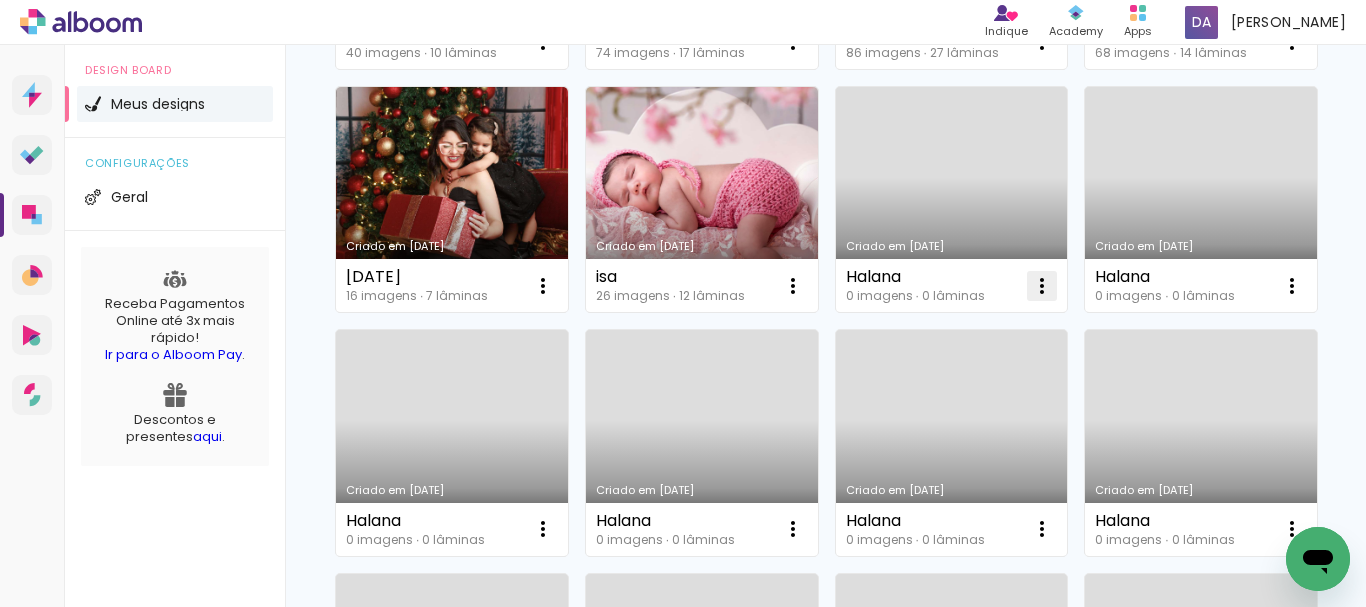 click at bounding box center [543, -445] 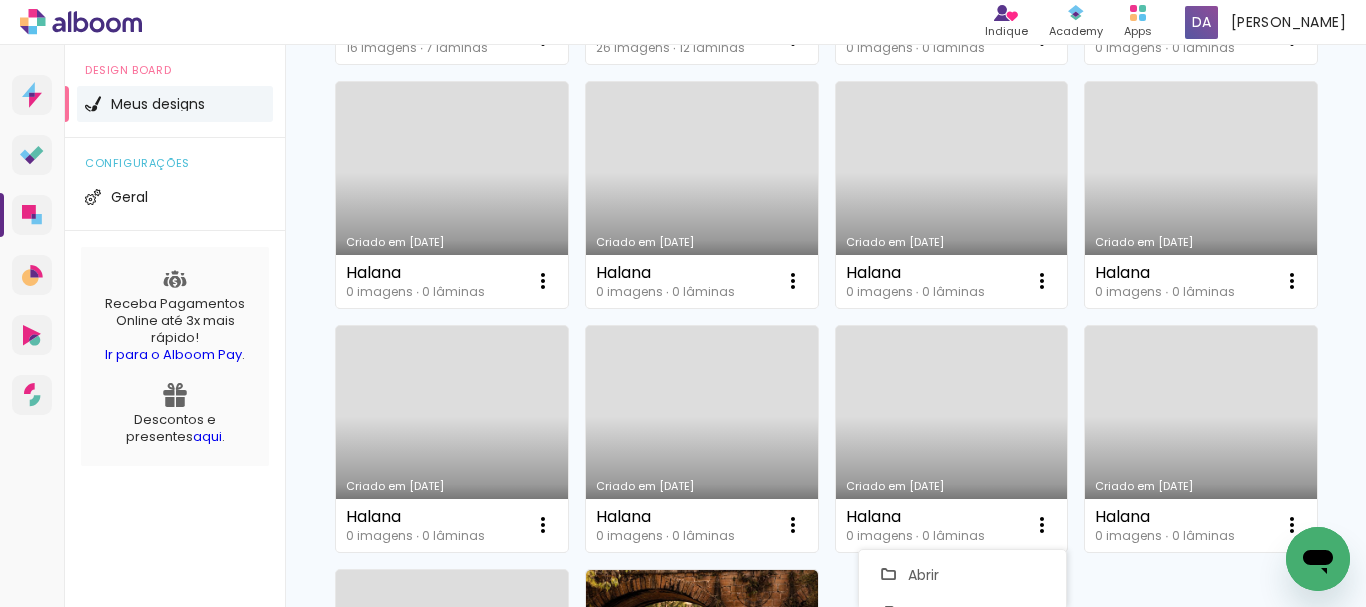 scroll, scrollTop: 1198, scrollLeft: 0, axis: vertical 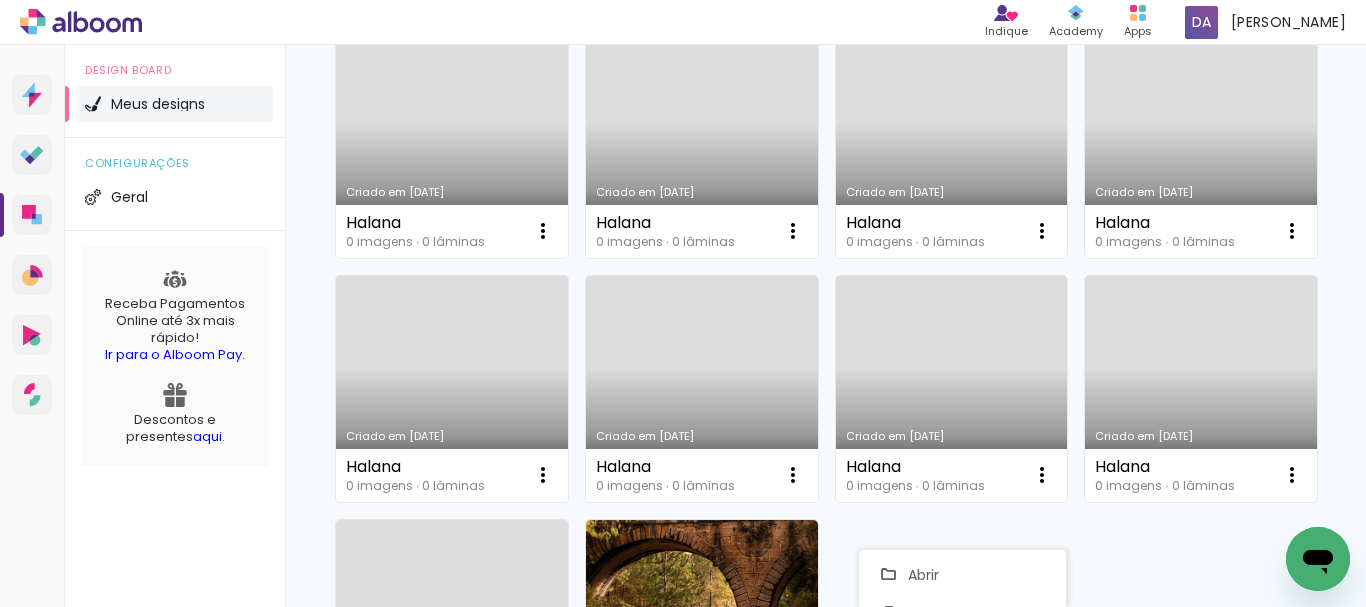 click at bounding box center (543, -743) 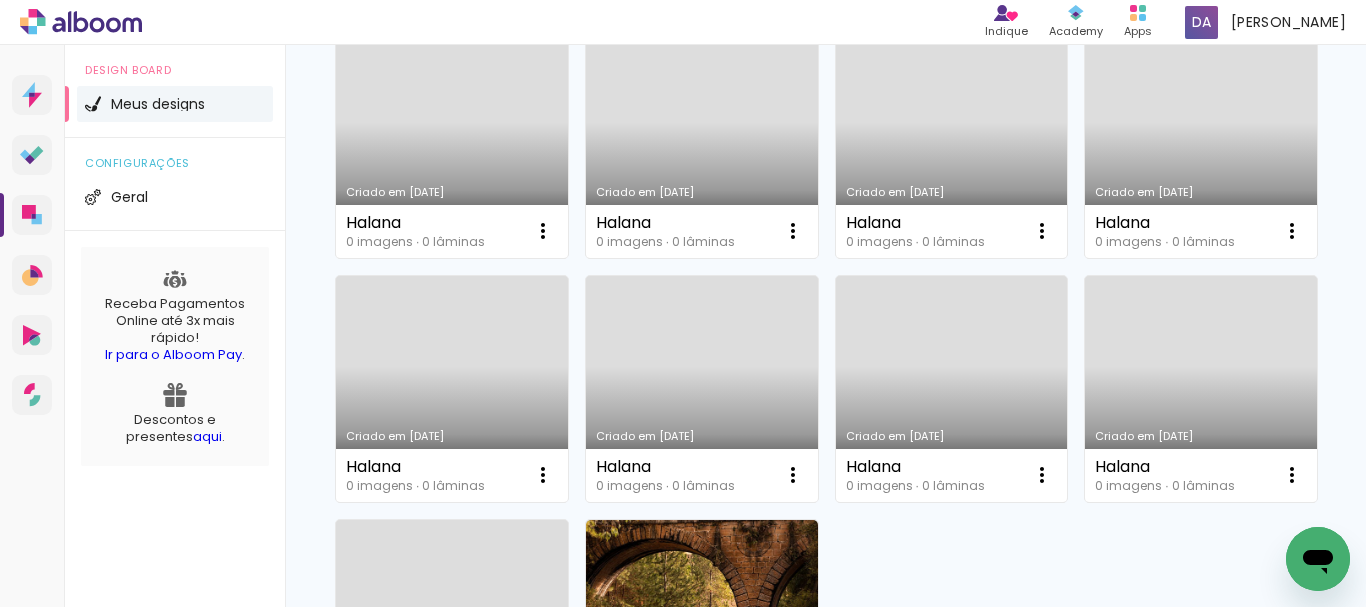 click at bounding box center [543, -743] 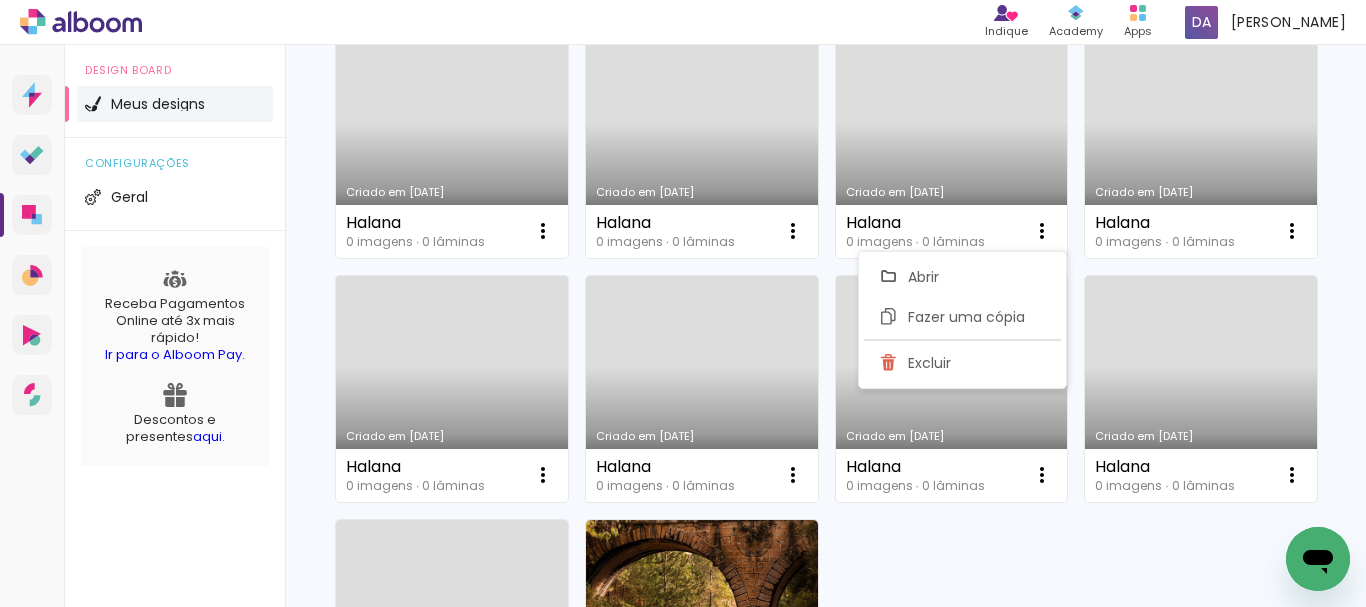 click on "Excluir" 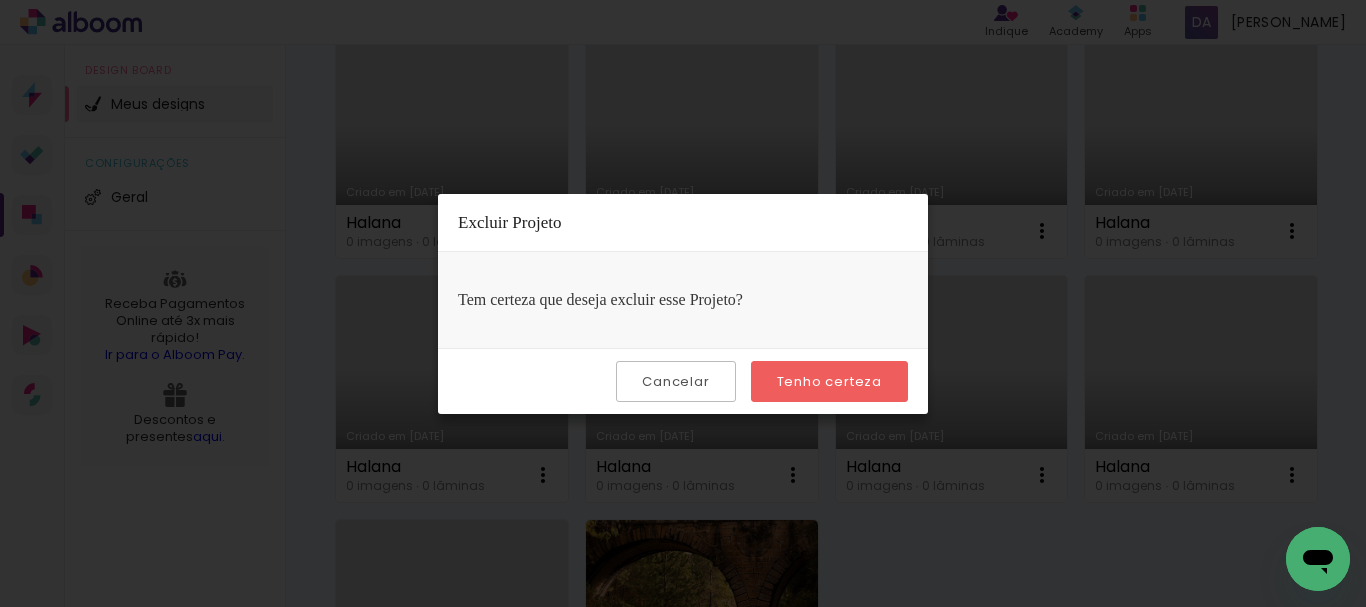 click on "Tenho certeza" at bounding box center (0, 0) 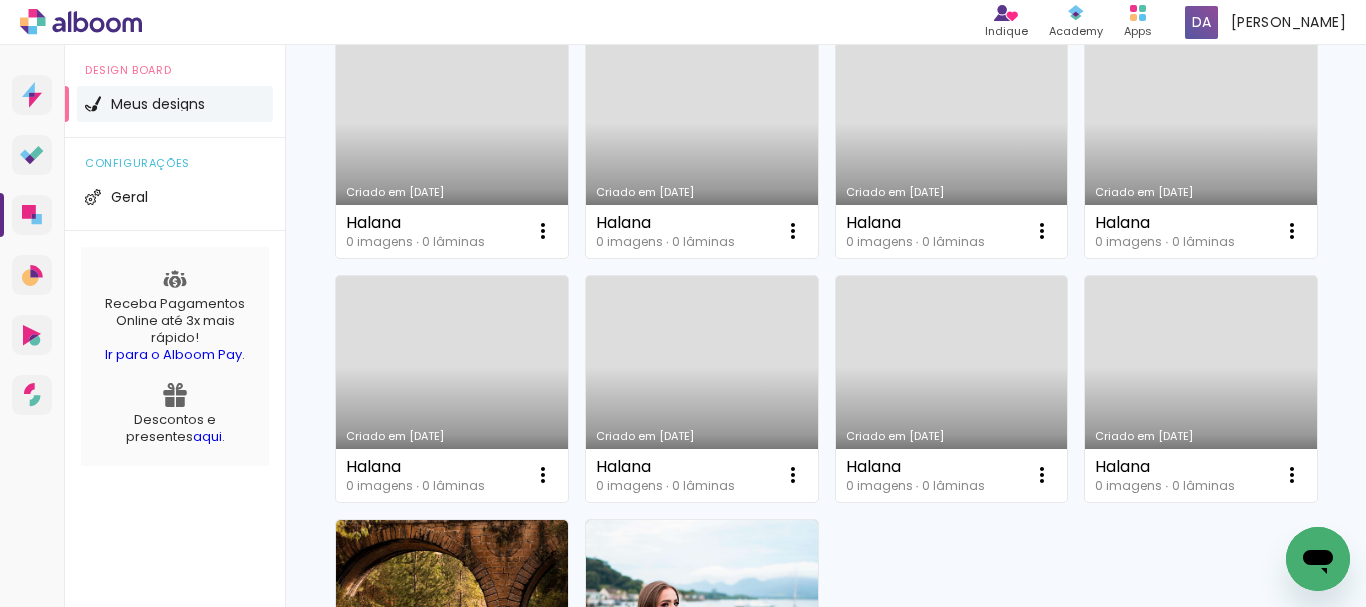 click at bounding box center (543, -743) 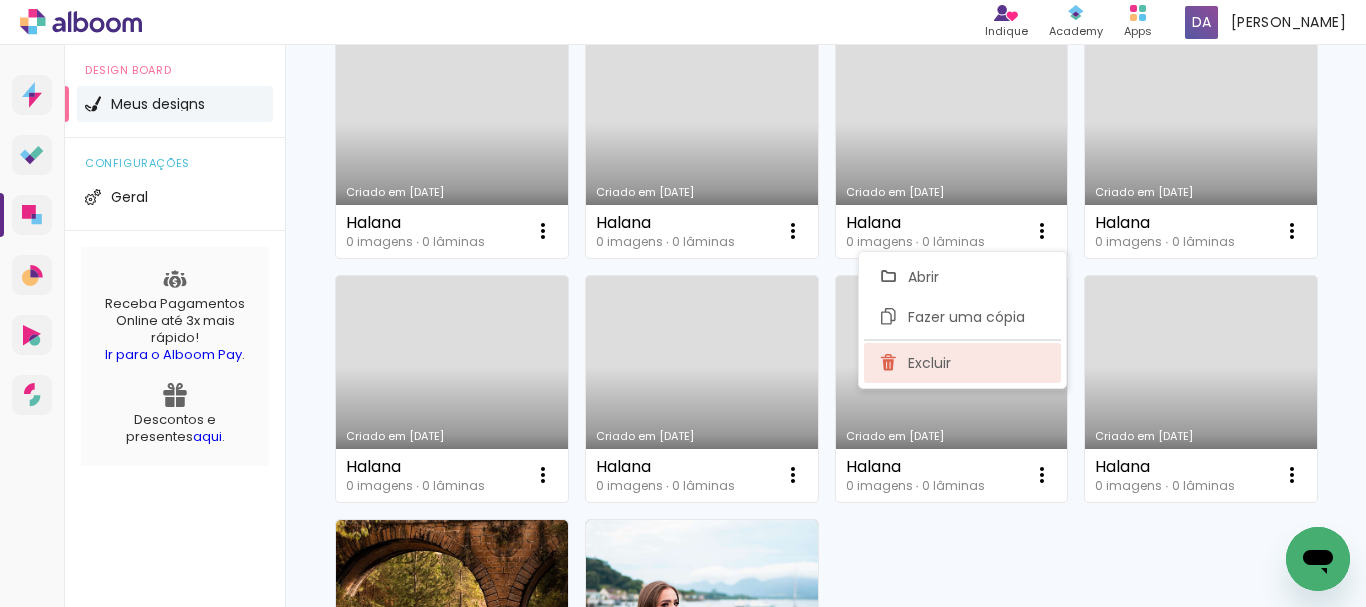 click on "Excluir" 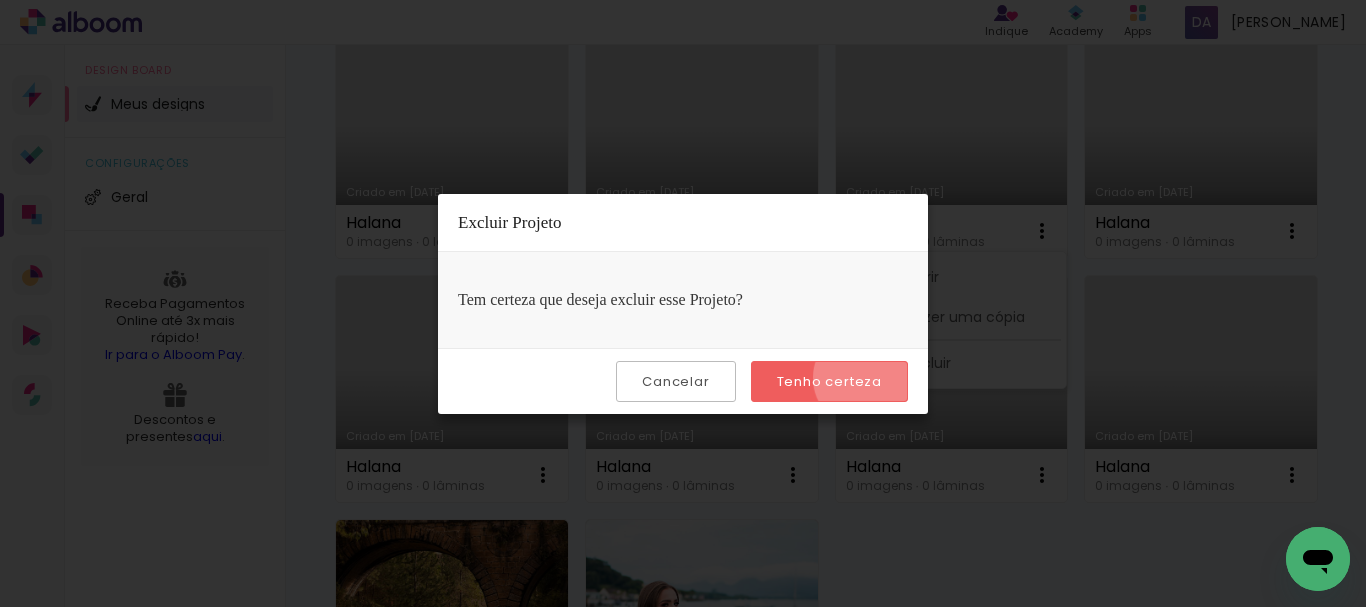 click on "Tenho certeza" at bounding box center (0, 0) 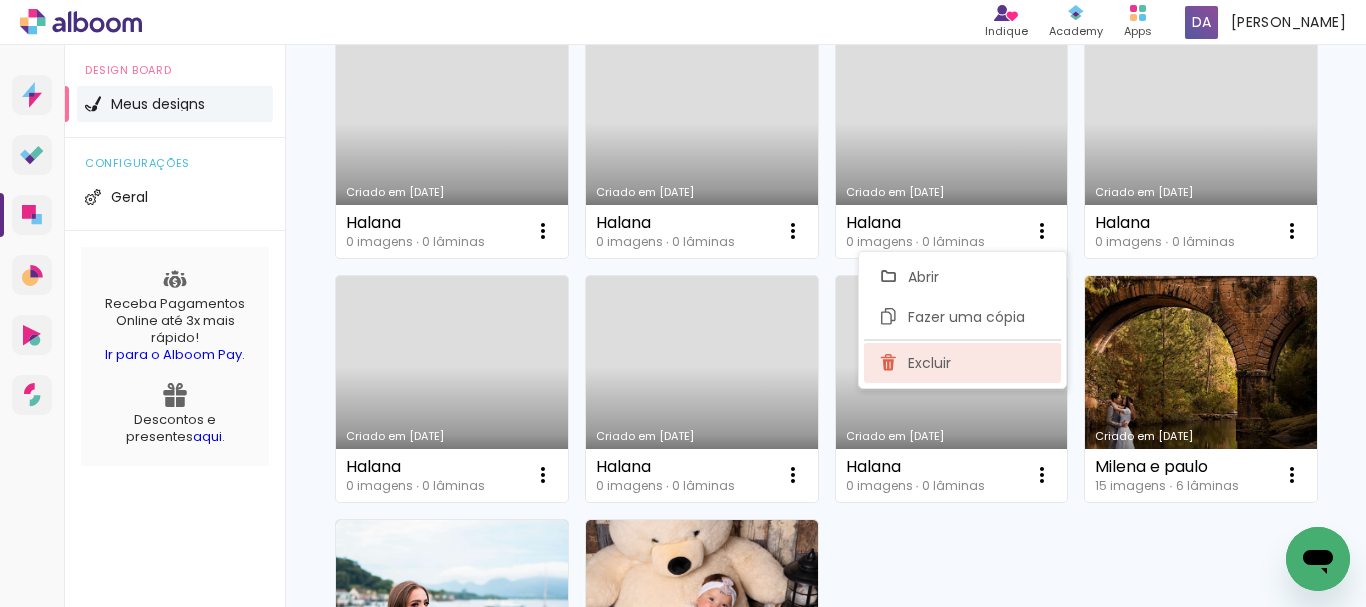 click on "Excluir" 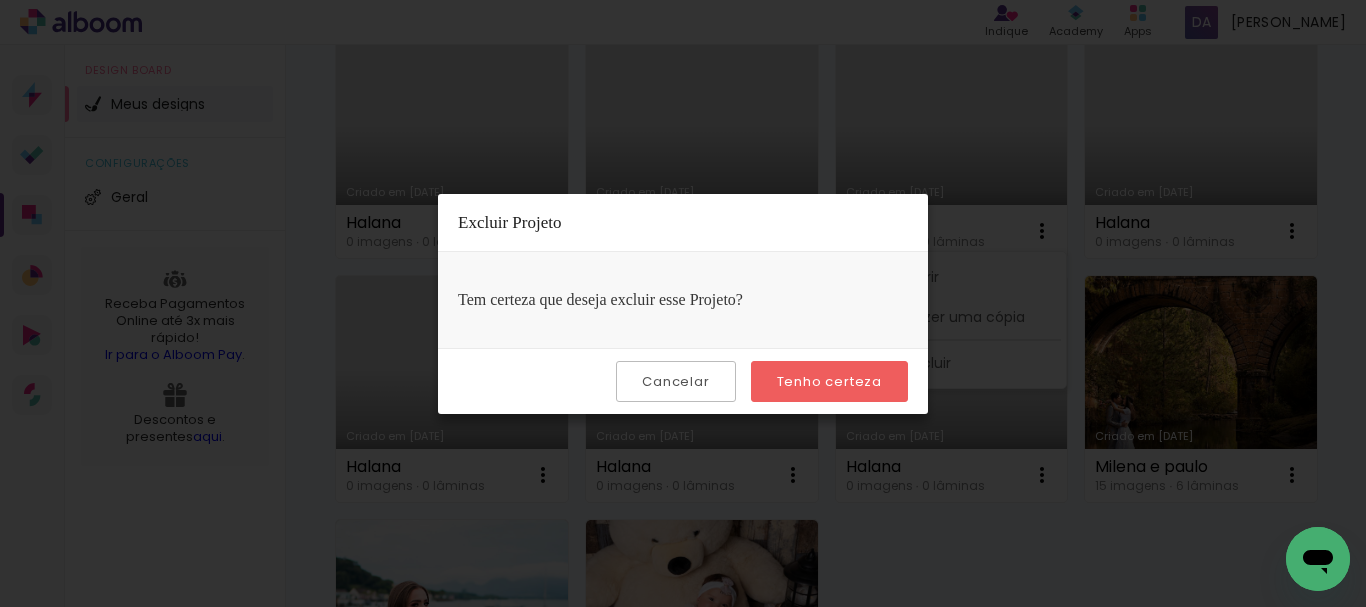 click on "Tenho certeza" at bounding box center [0, 0] 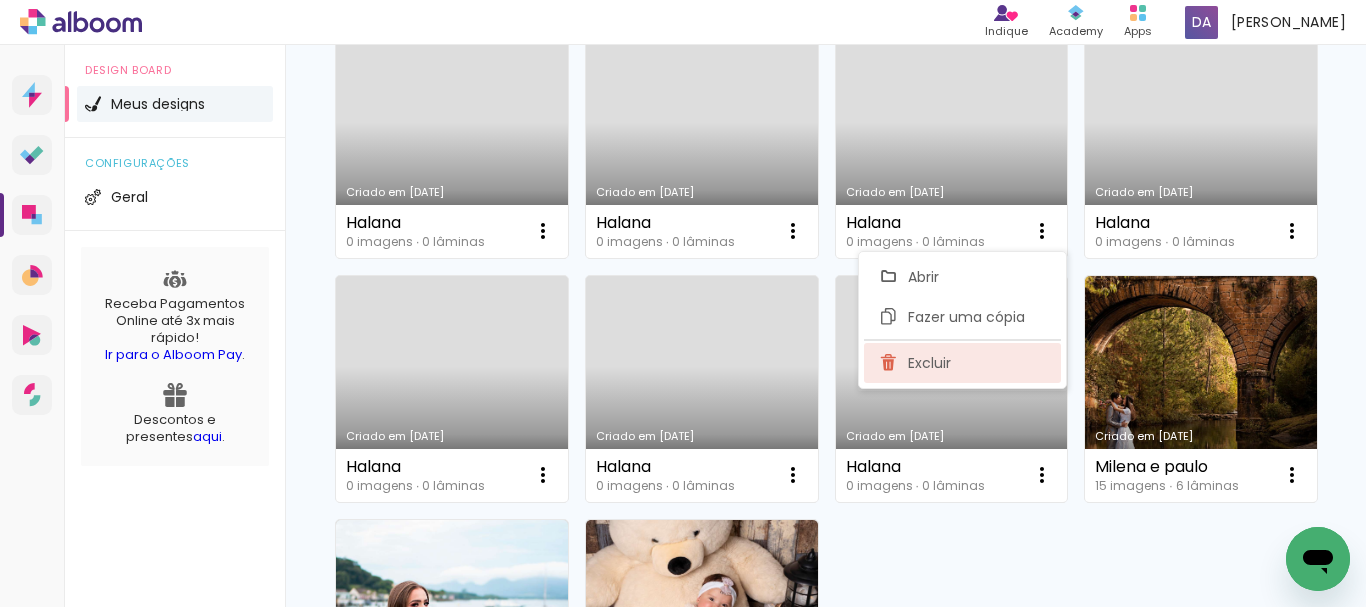 click on "Excluir" 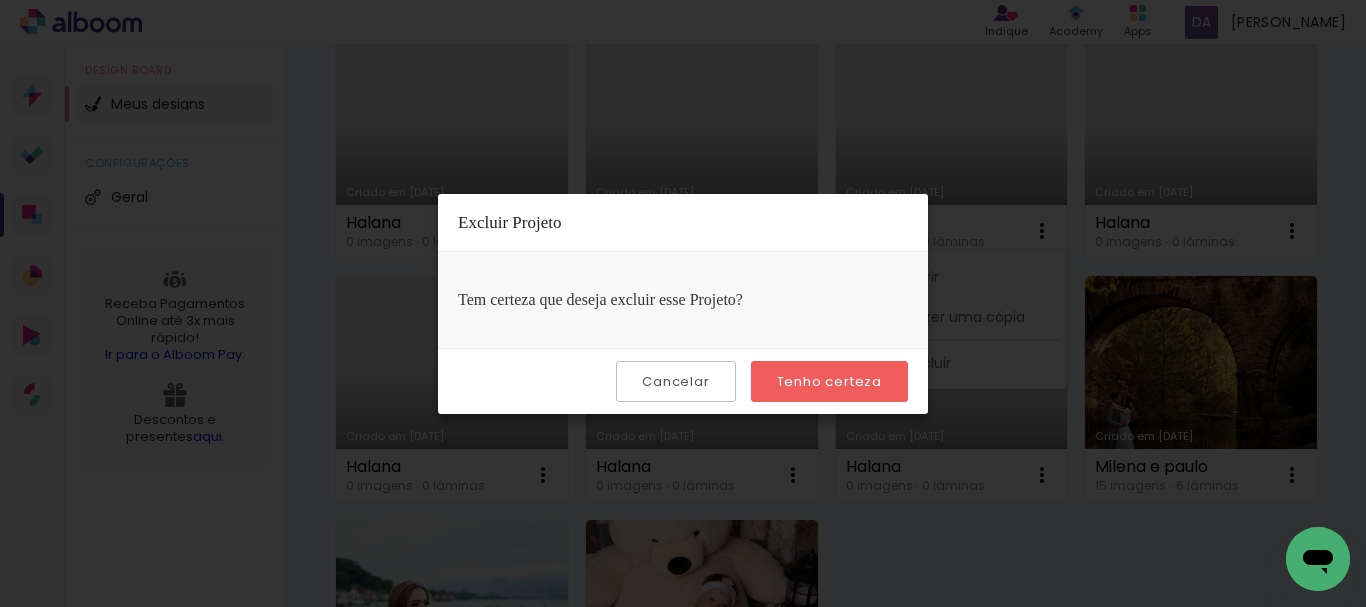 click on "Tenho certeza" at bounding box center (0, 0) 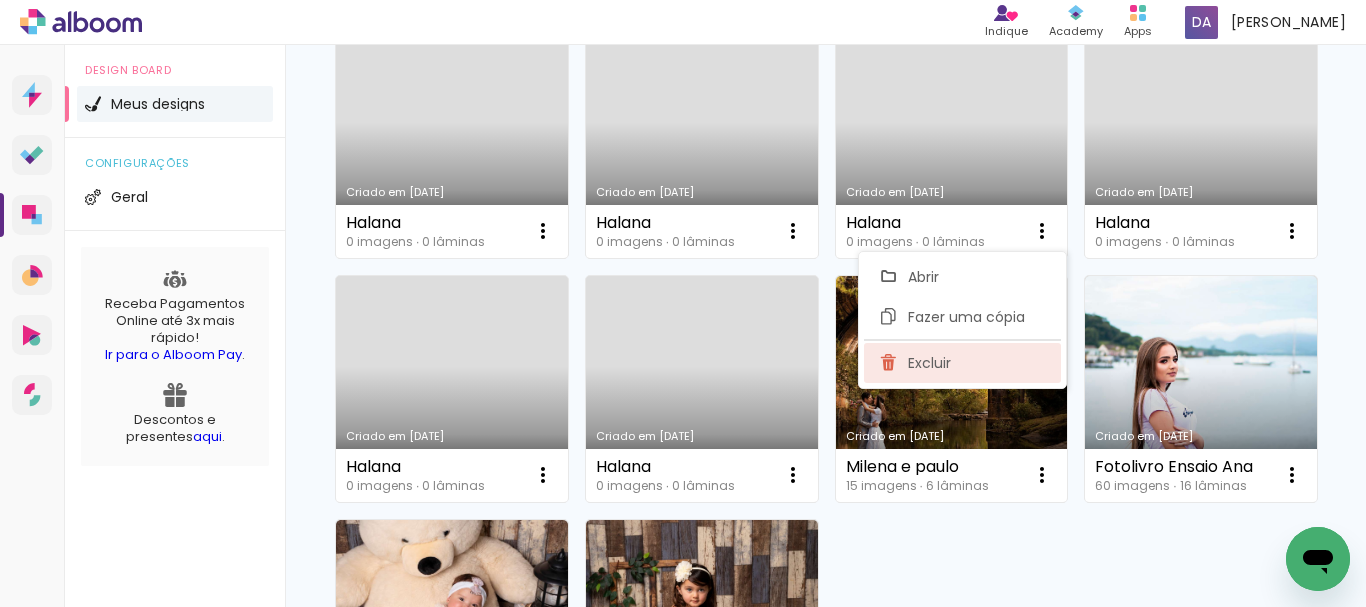 click on "Excluir" 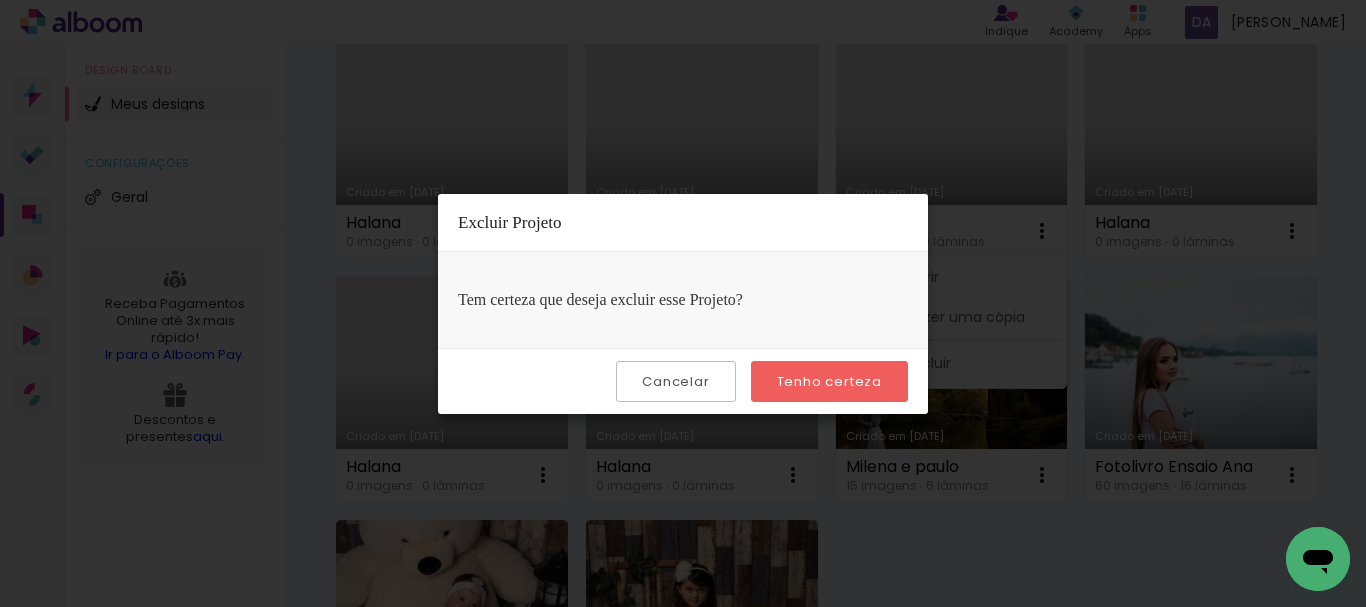 click on "Tenho certeza" at bounding box center (0, 0) 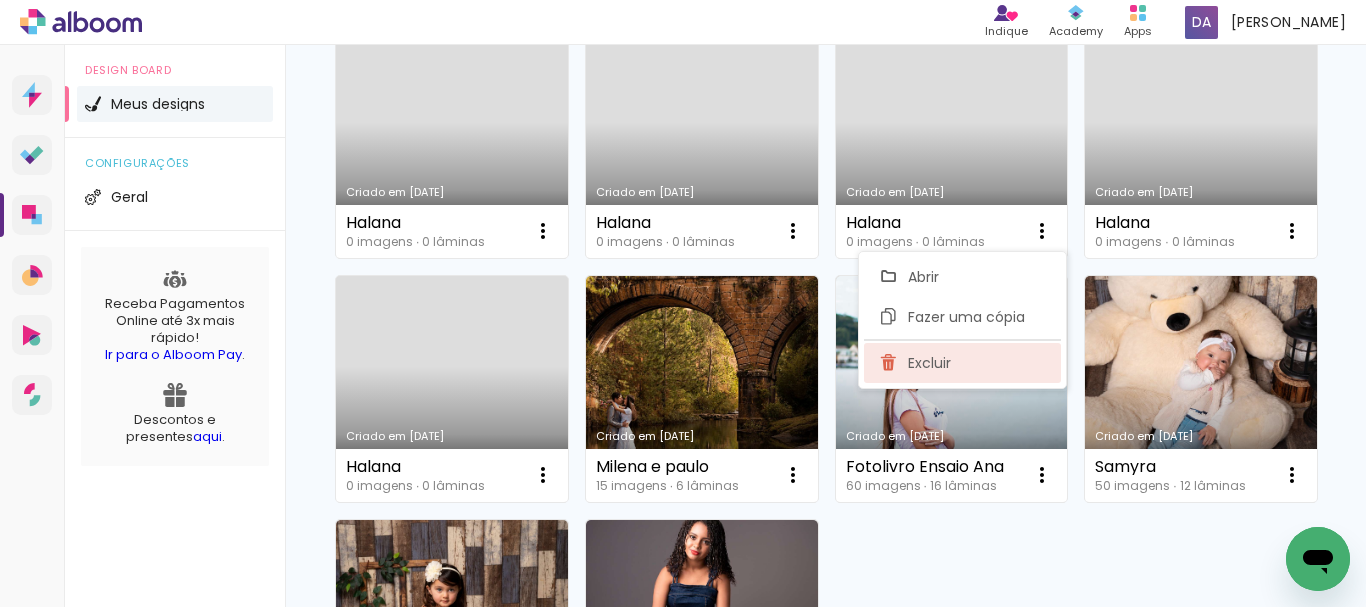 click on "Excluir" 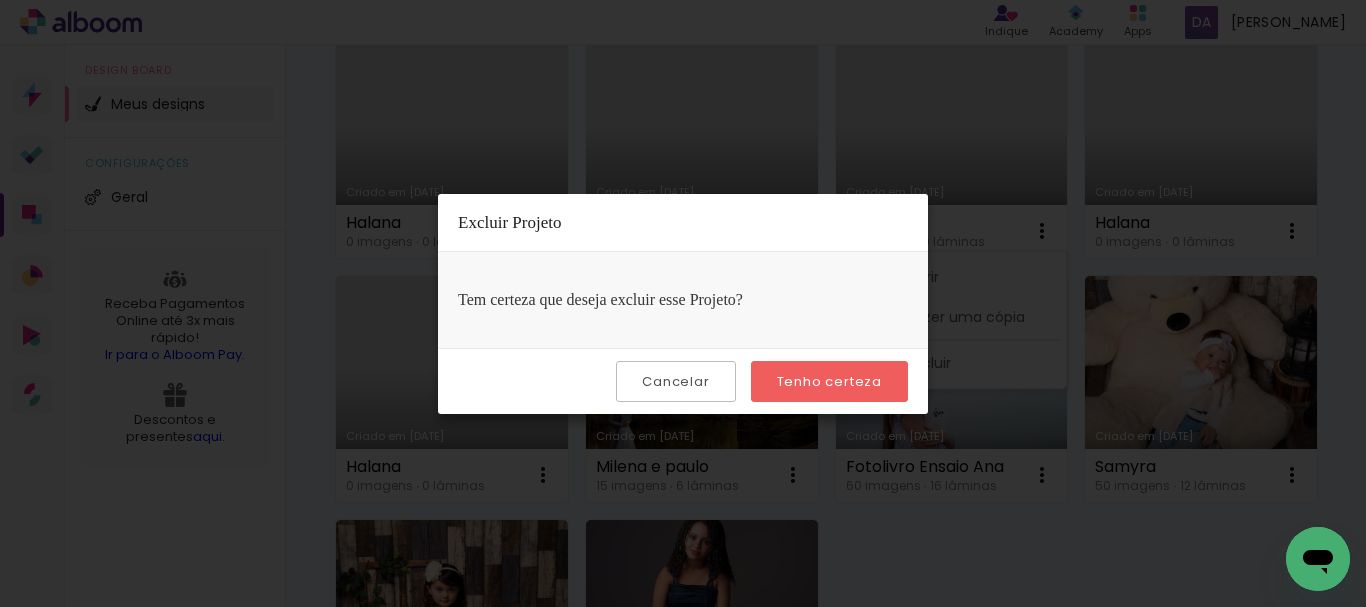 click on "Tenho certeza" at bounding box center [0, 0] 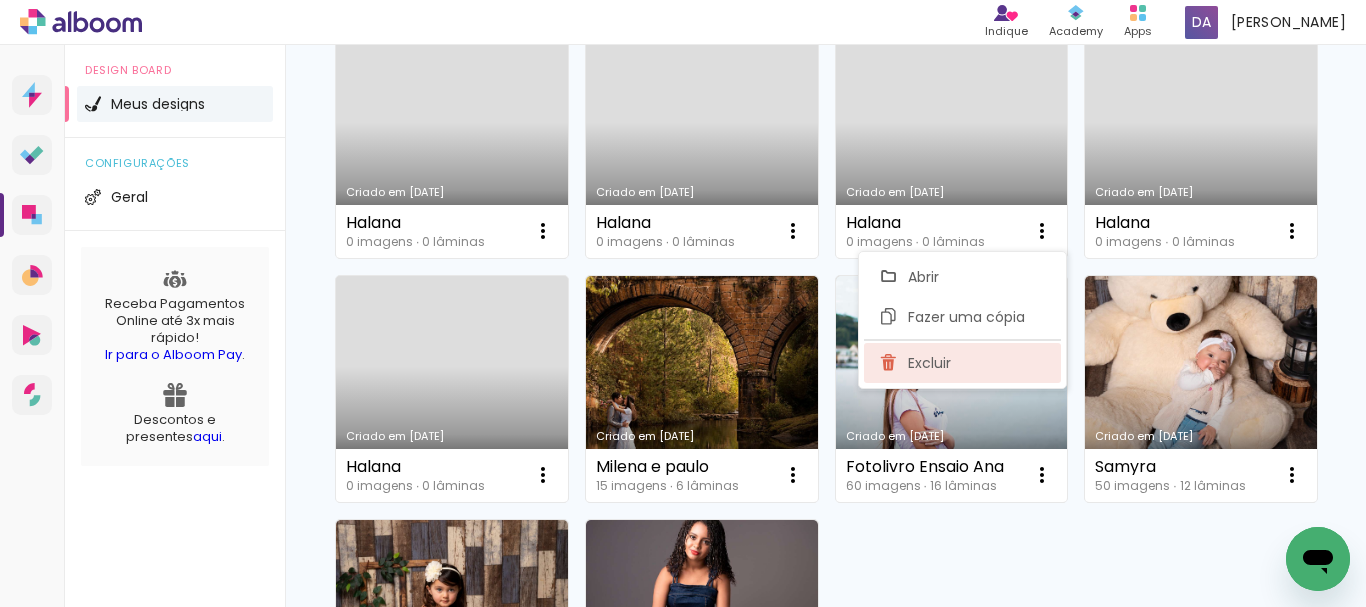 click on "Excluir" 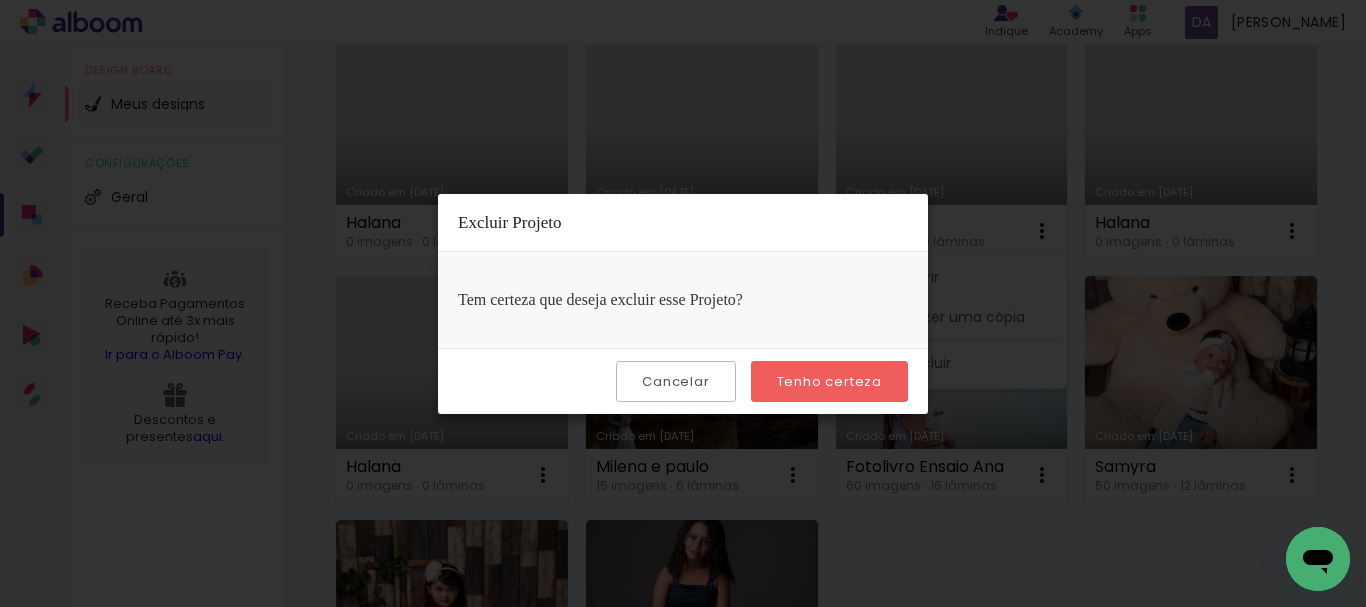 click on "Tenho certeza" at bounding box center (0, 0) 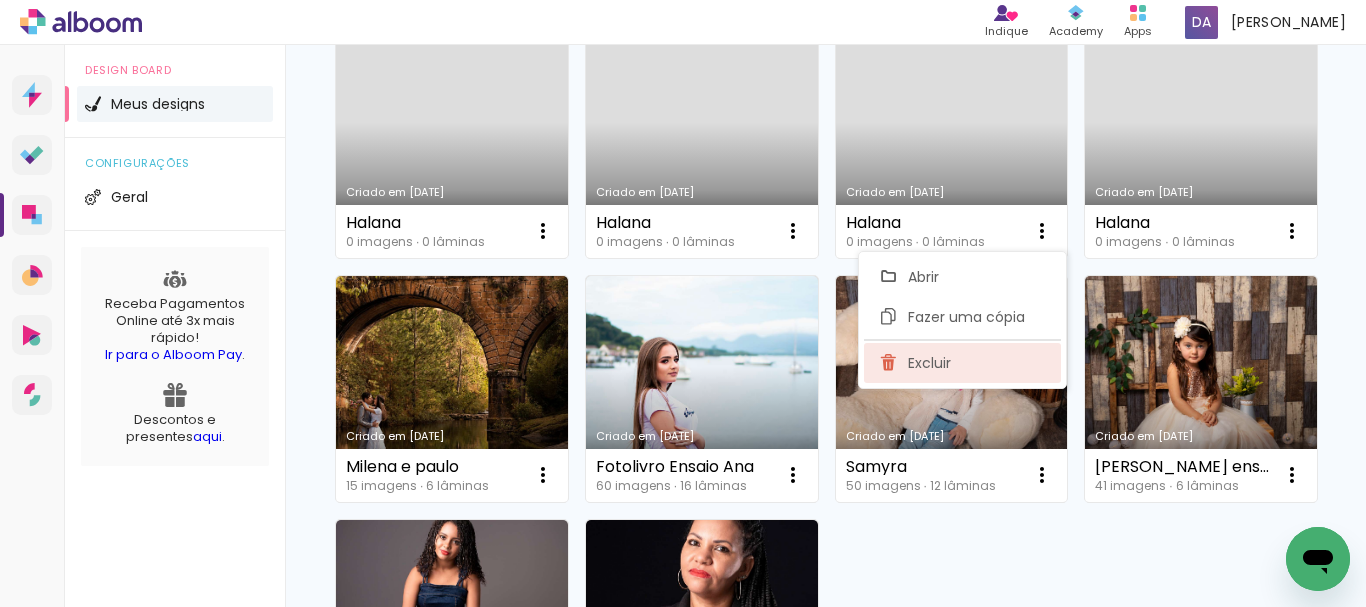 click on "Excluir" 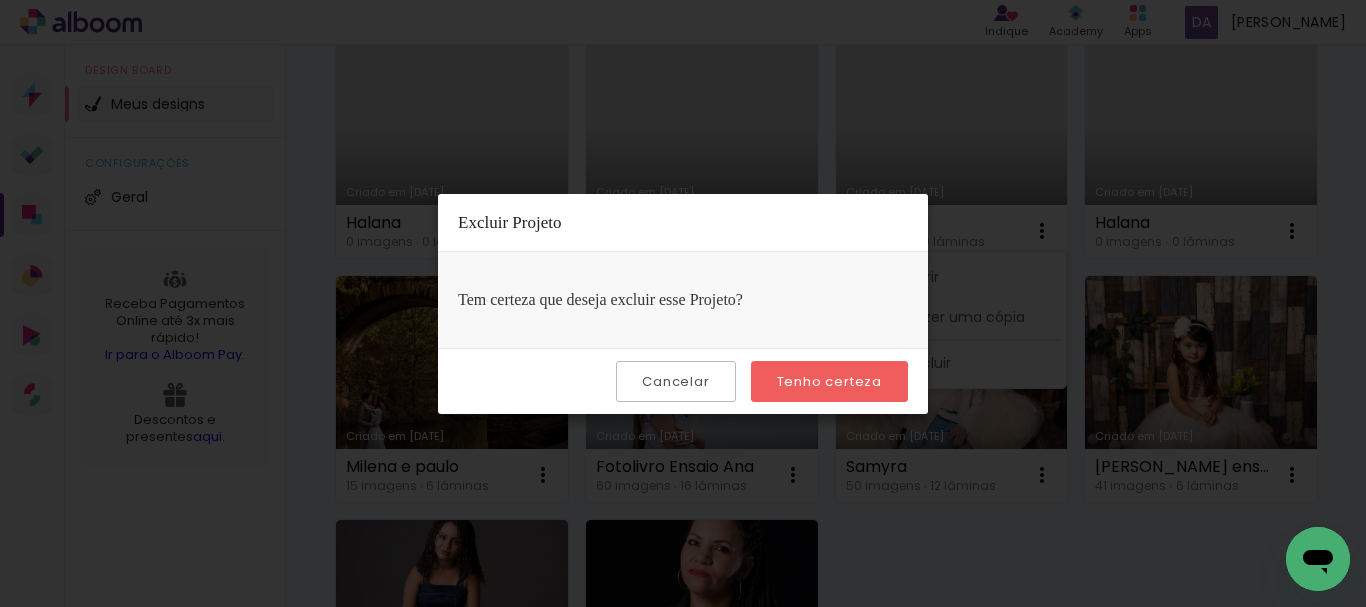 click on "Tenho certeza" at bounding box center [0, 0] 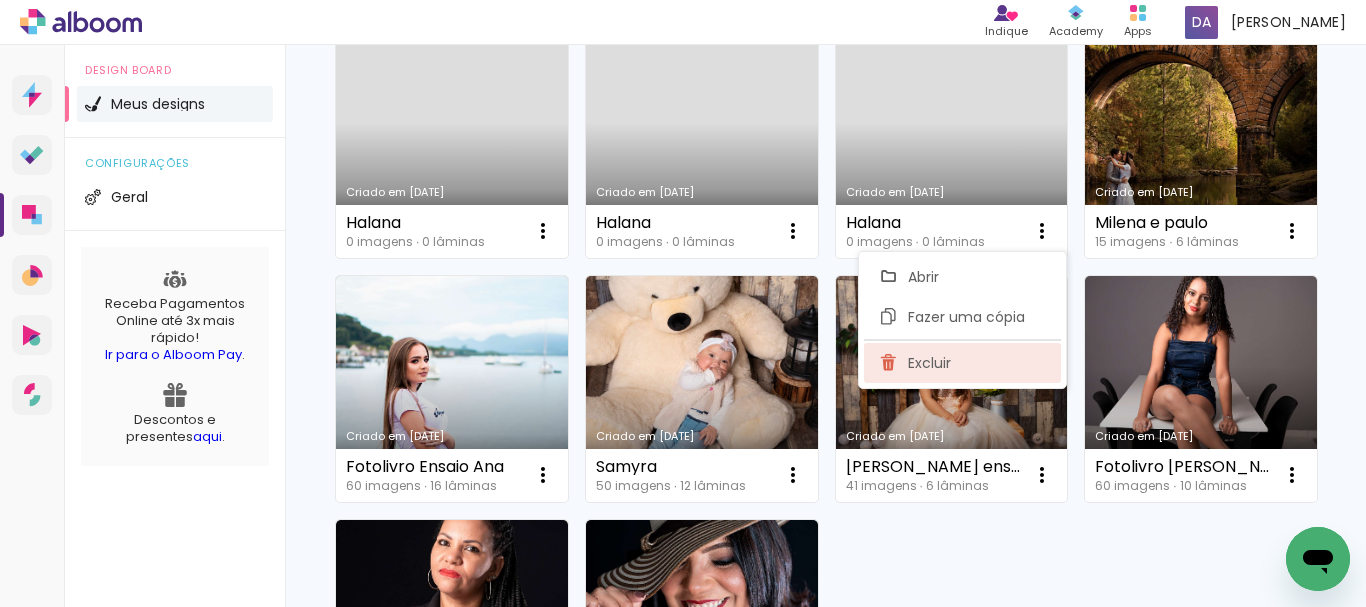 click on "Excluir" 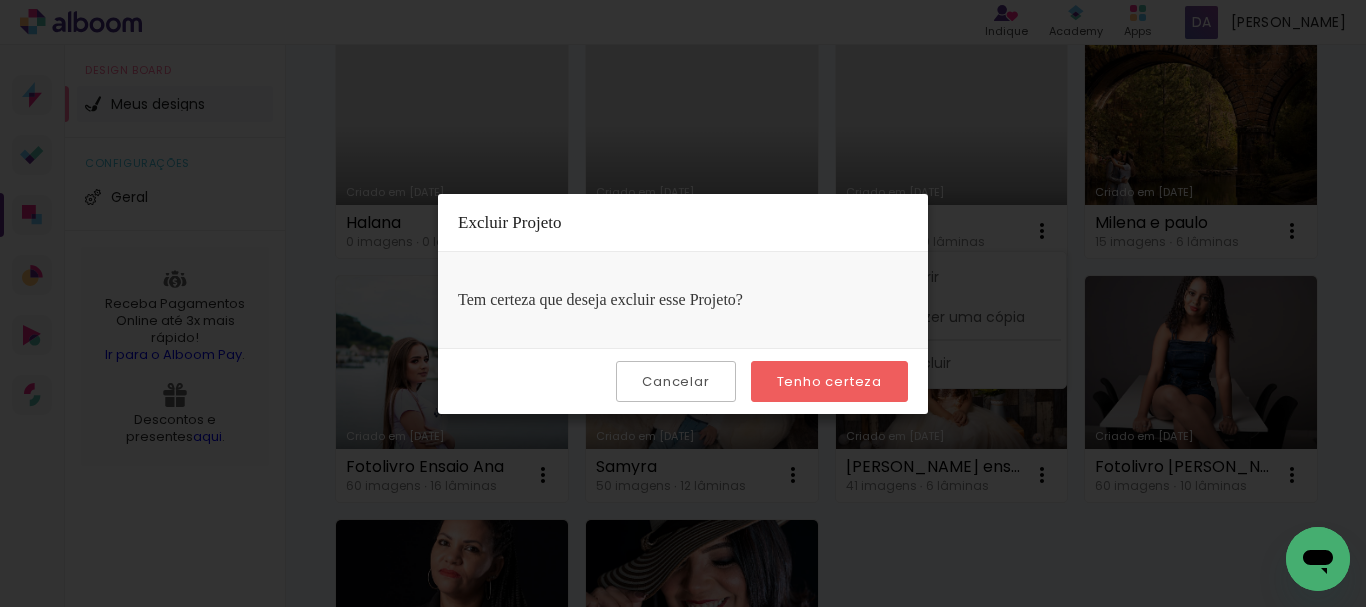 click on "Tenho certeza" at bounding box center [0, 0] 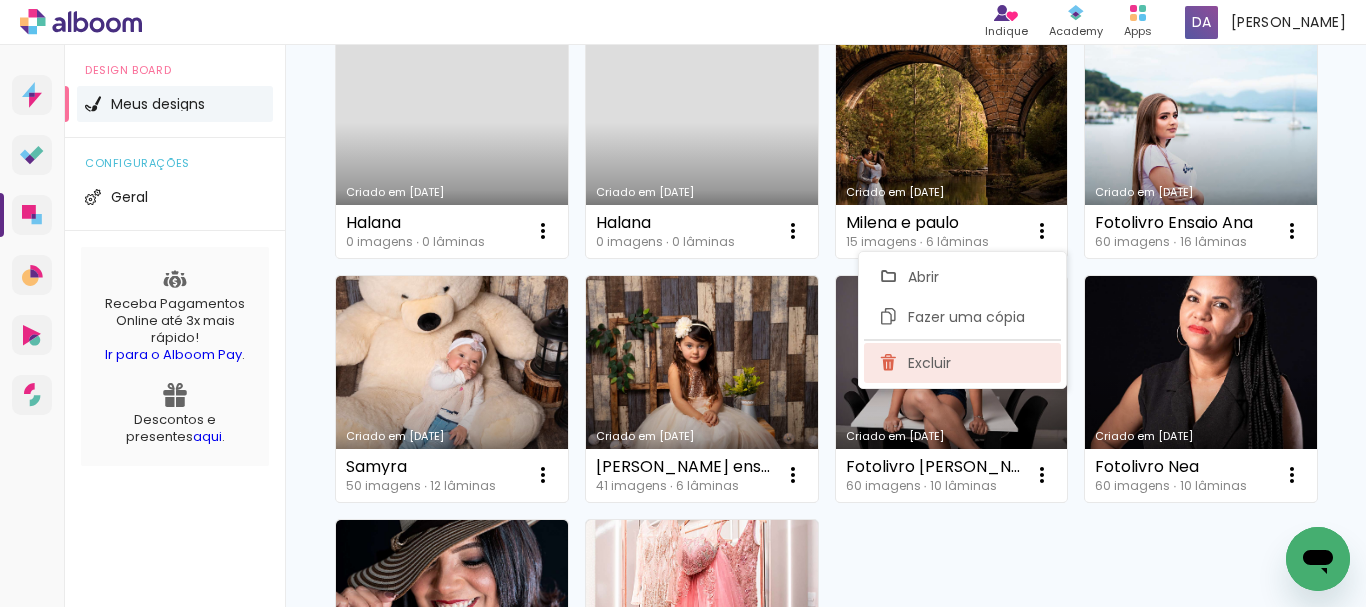 click on "Excluir" 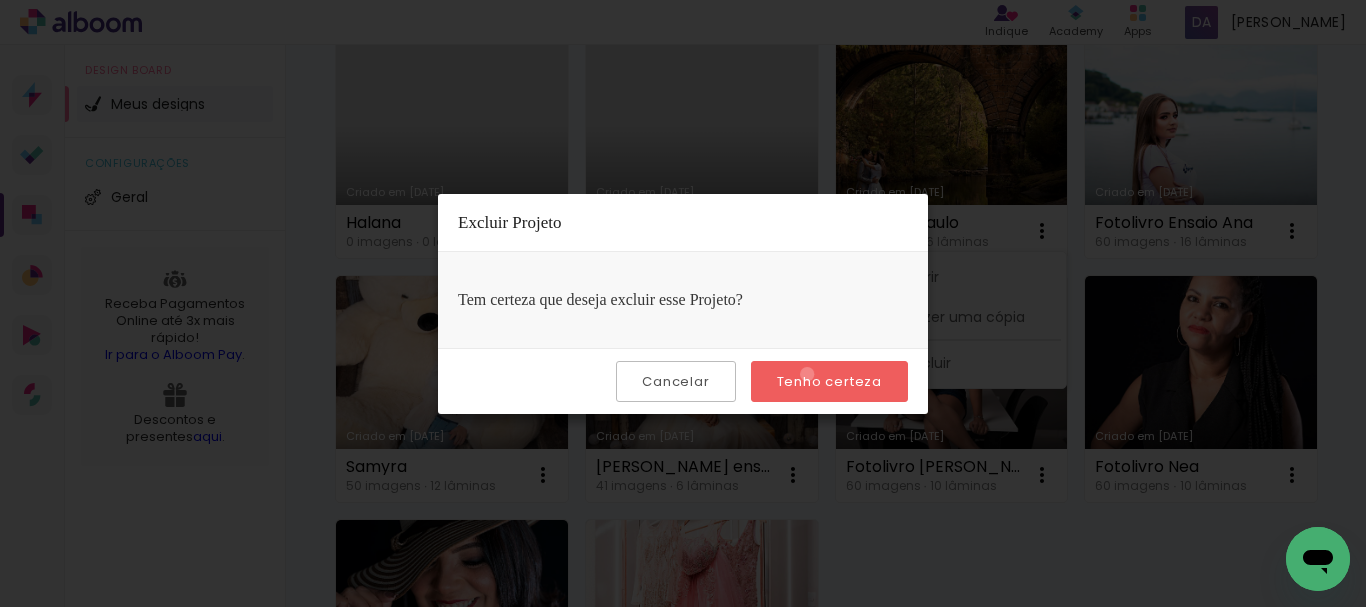 click on "Tenho certeza" at bounding box center (0, 0) 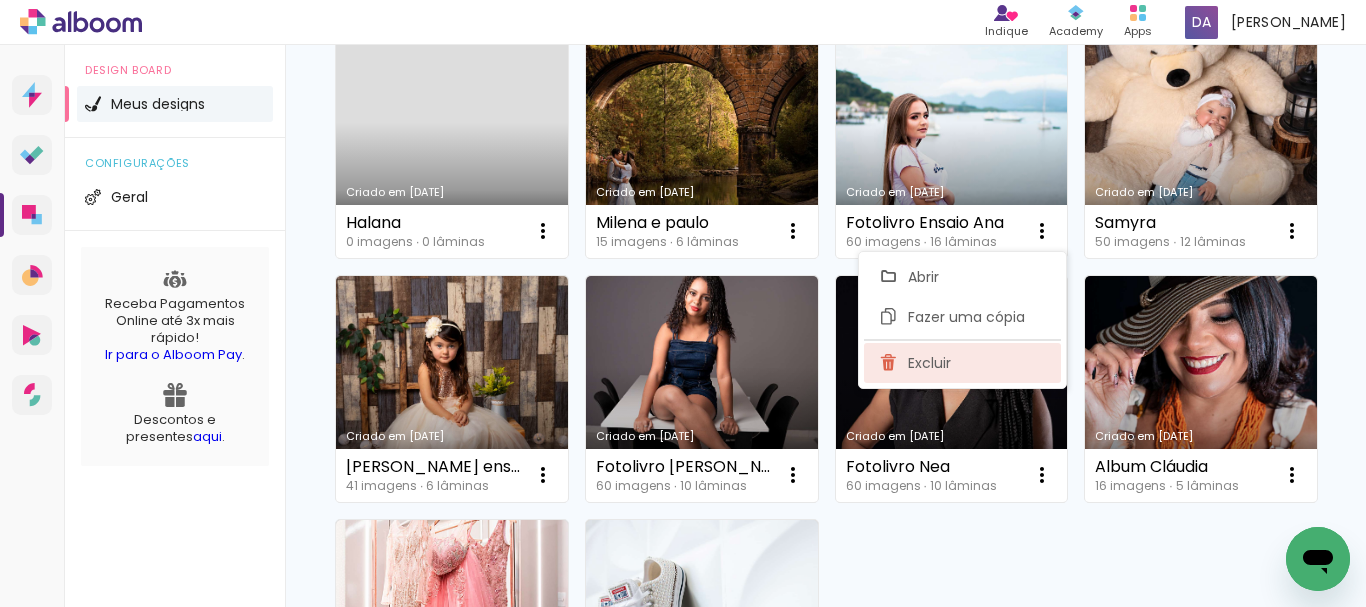 click on "Excluir" 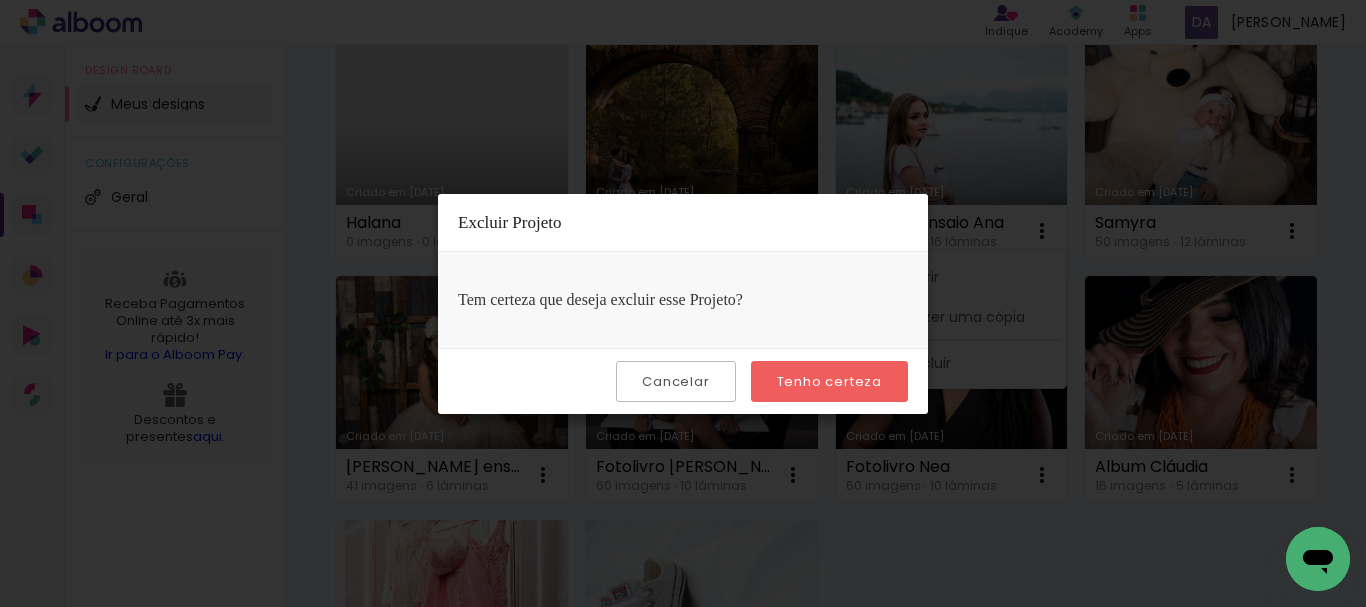 click on "Tenho certeza" at bounding box center (0, 0) 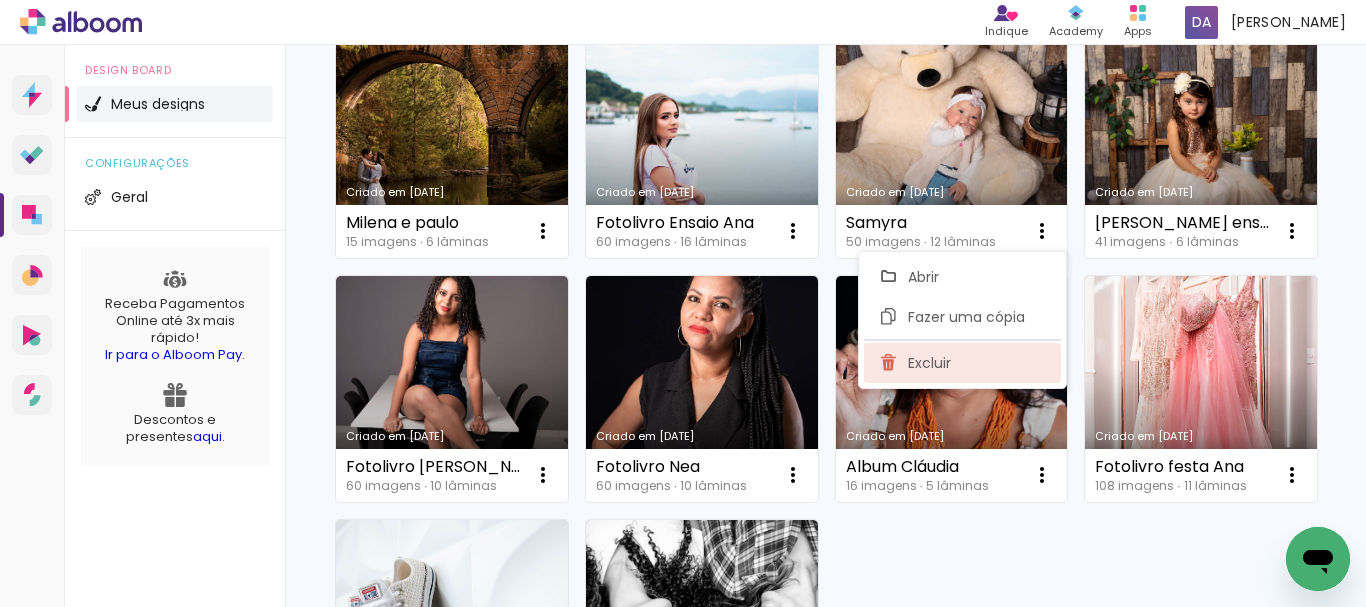 click on "Excluir" 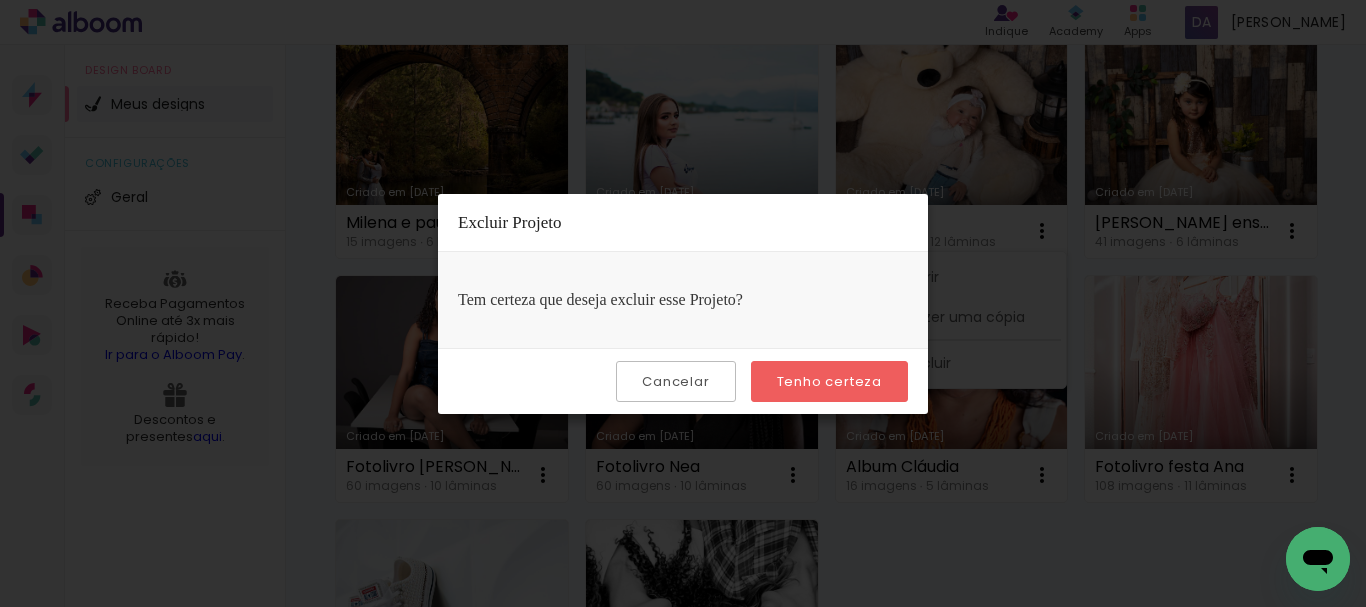 click on "Tenho certeza" at bounding box center (0, 0) 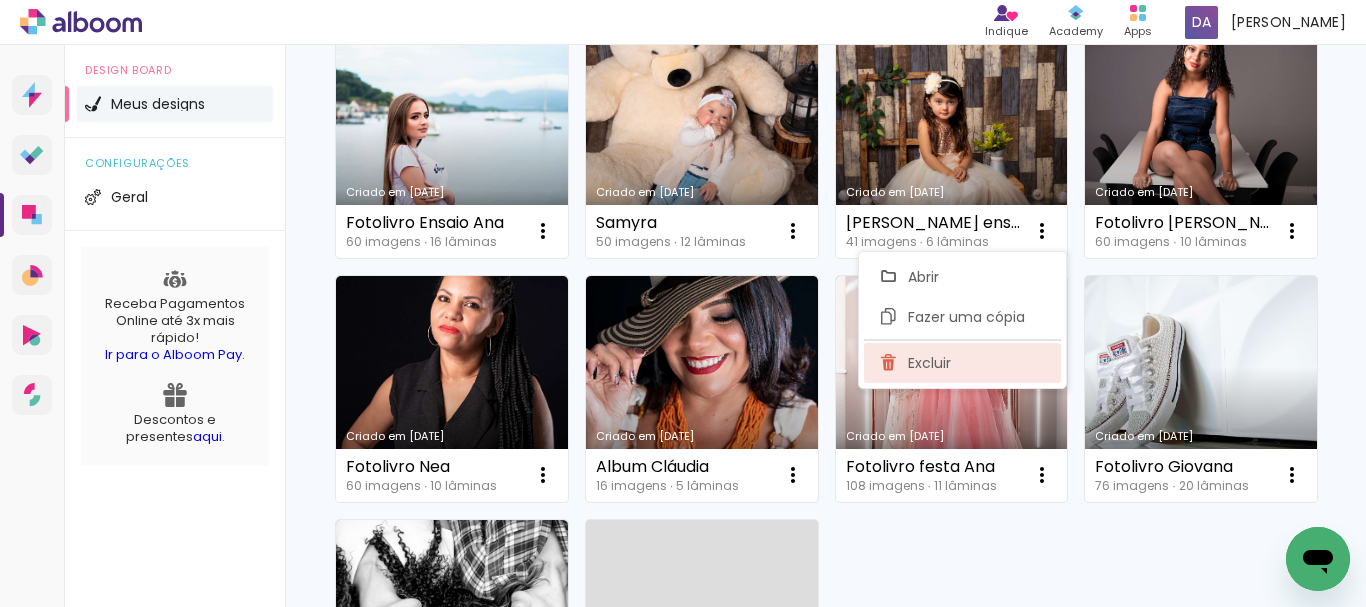 click on "Excluir" 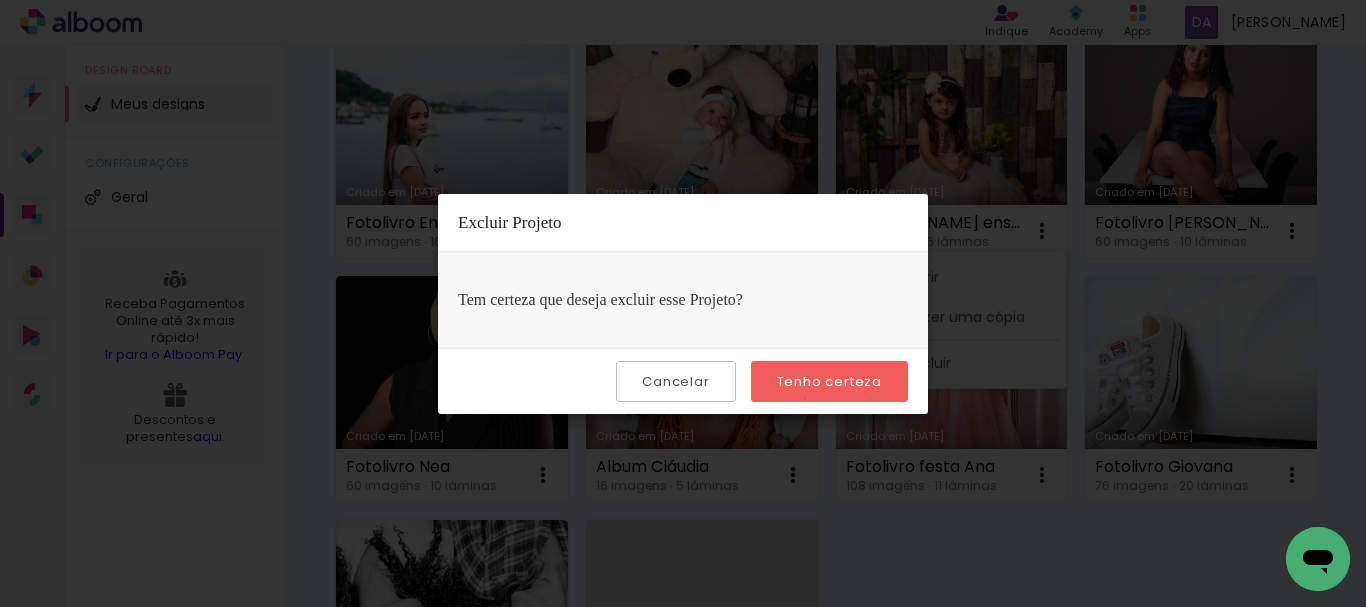 click on "Tenho certeza" at bounding box center [0, 0] 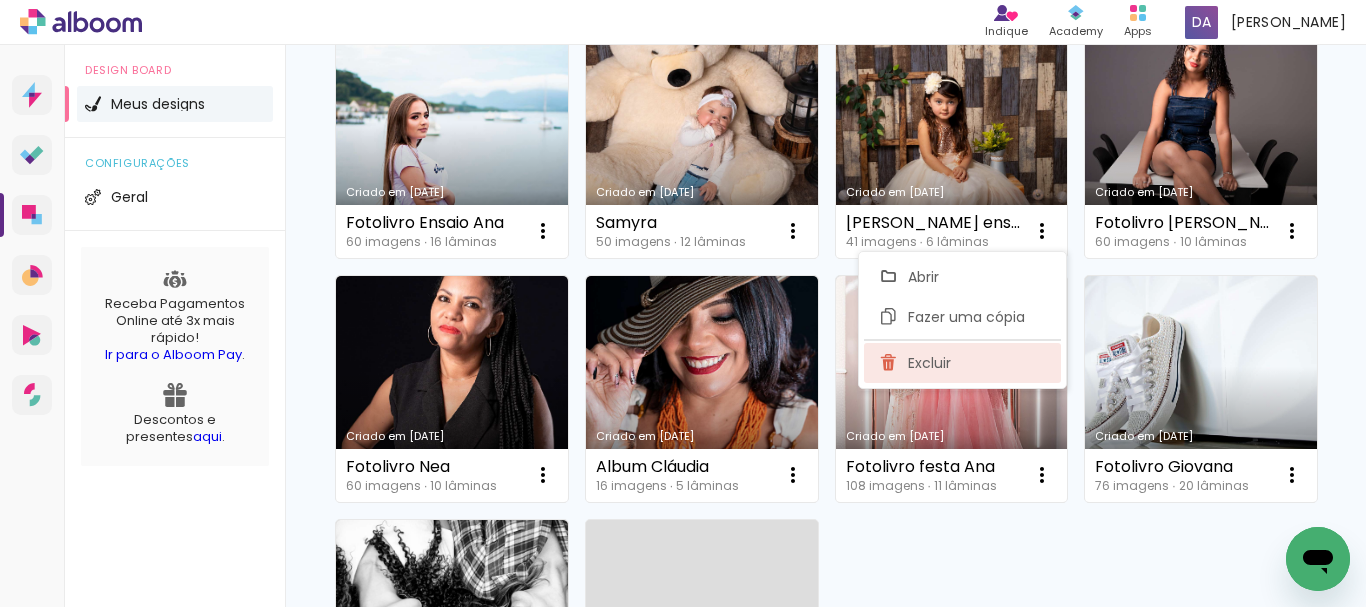 click on "Excluir" 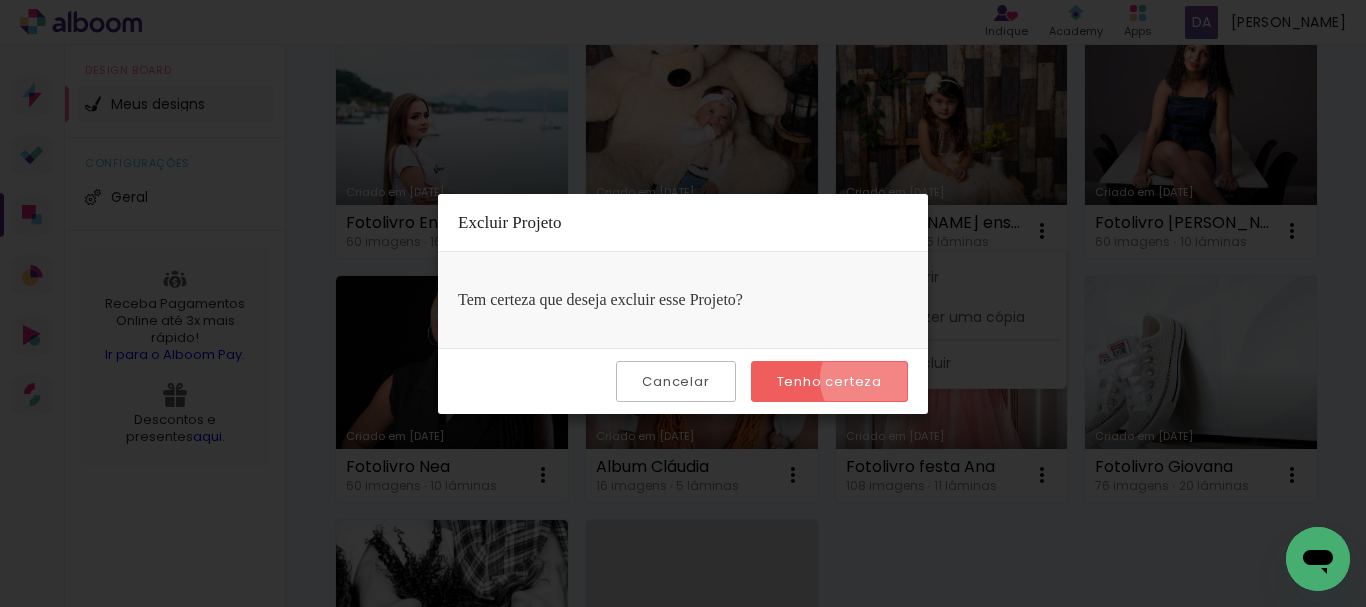 click on "Tenho certeza" at bounding box center (0, 0) 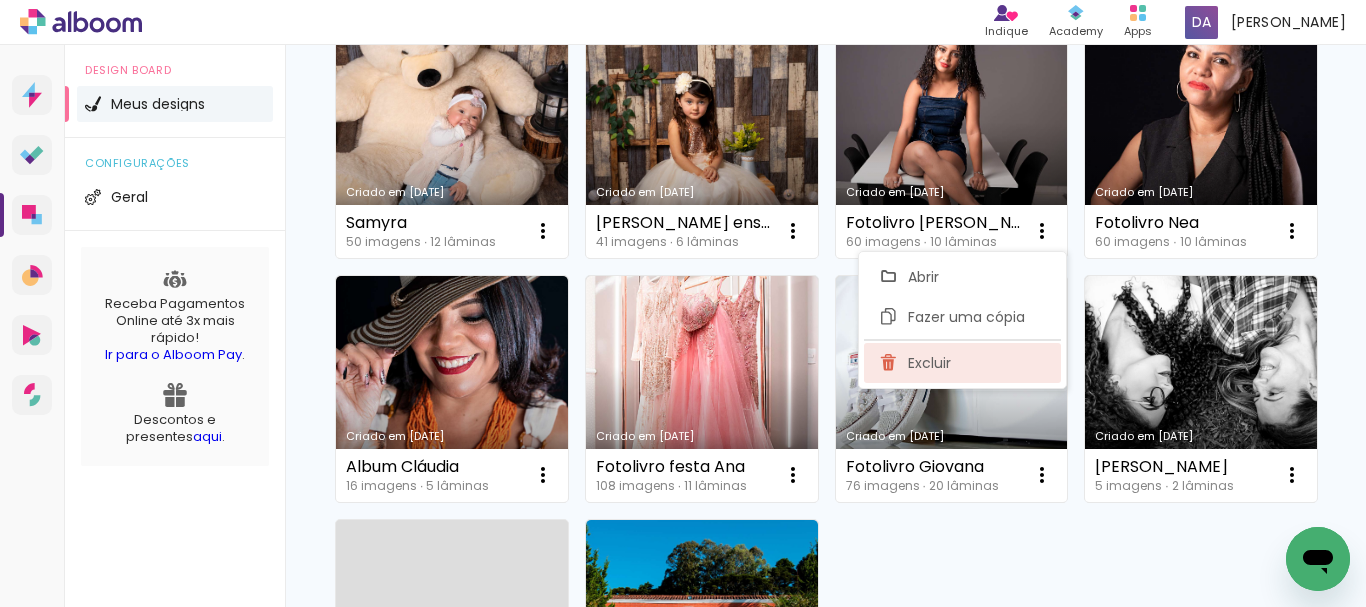 click on "Excluir" 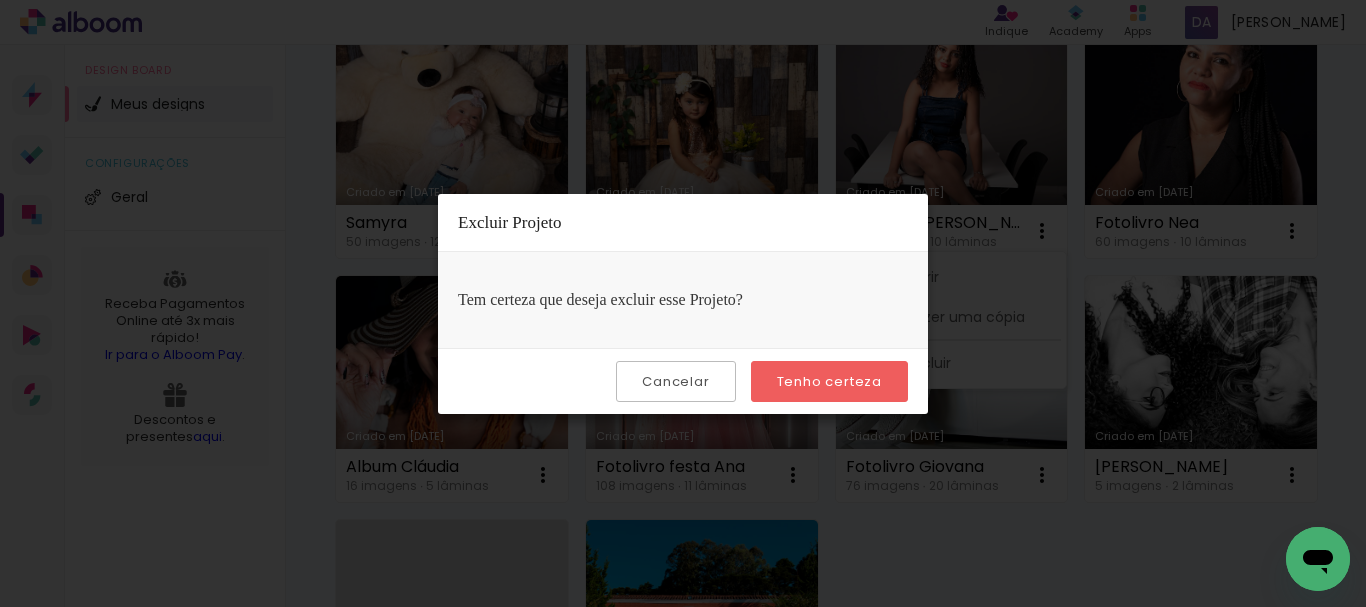 click on "Tenho certeza" at bounding box center (829, 381) 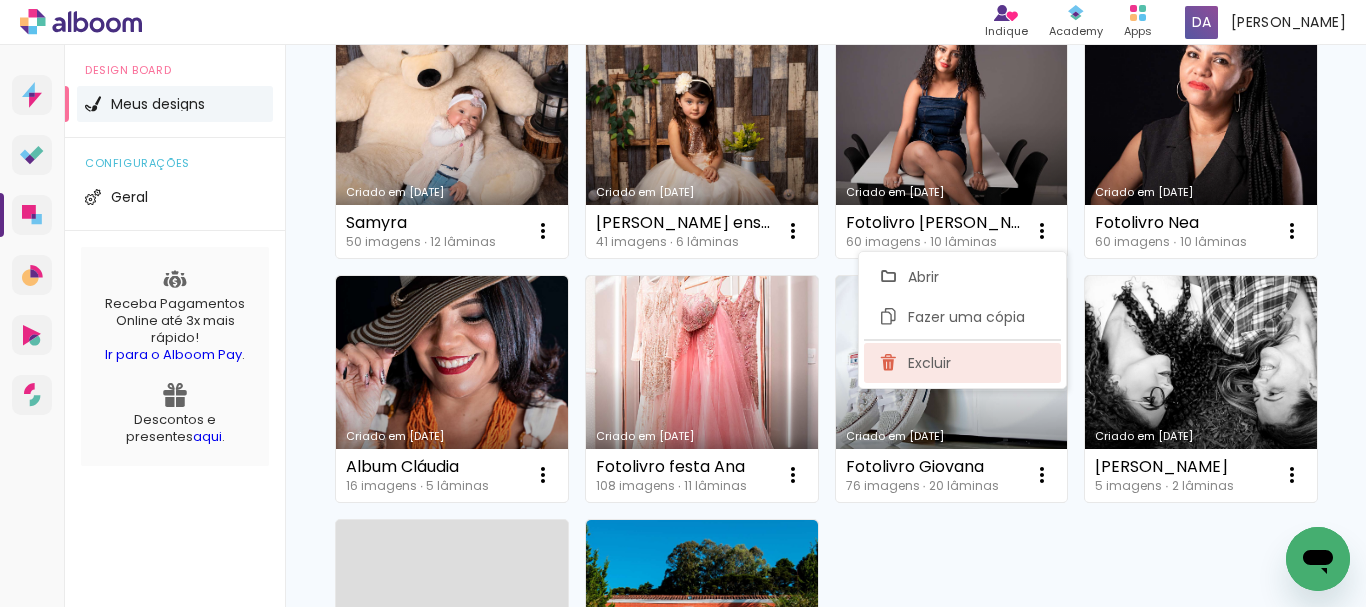 click on "Excluir" 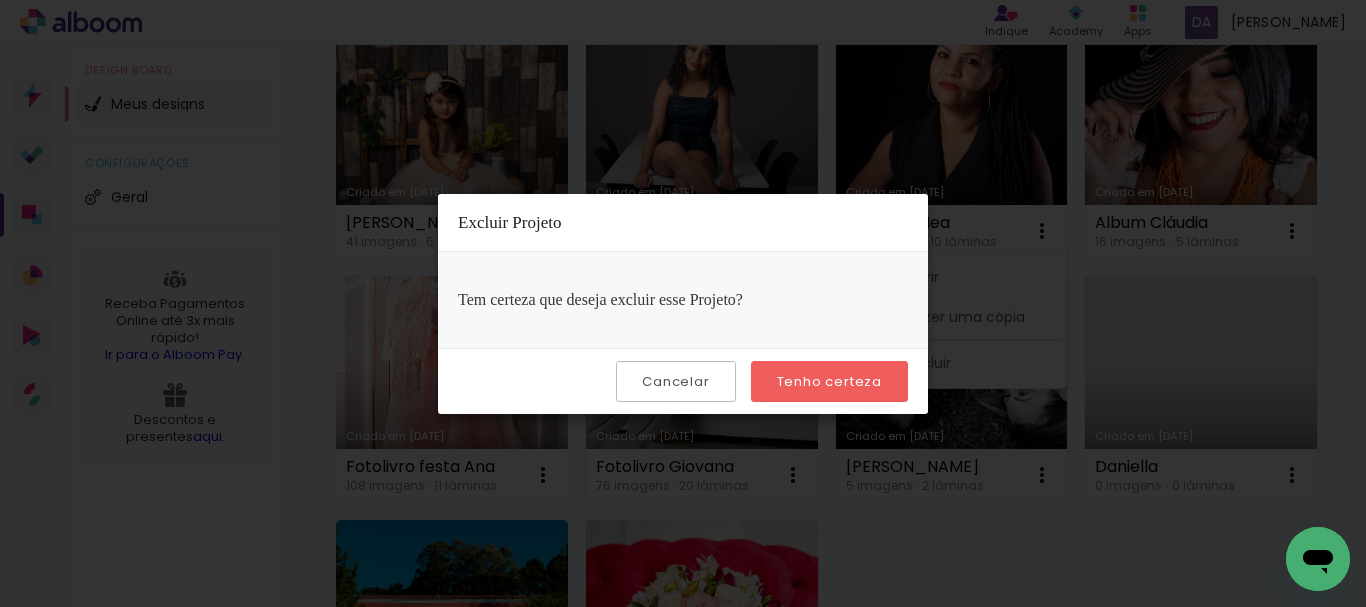 click on "Tenho certeza" at bounding box center (0, 0) 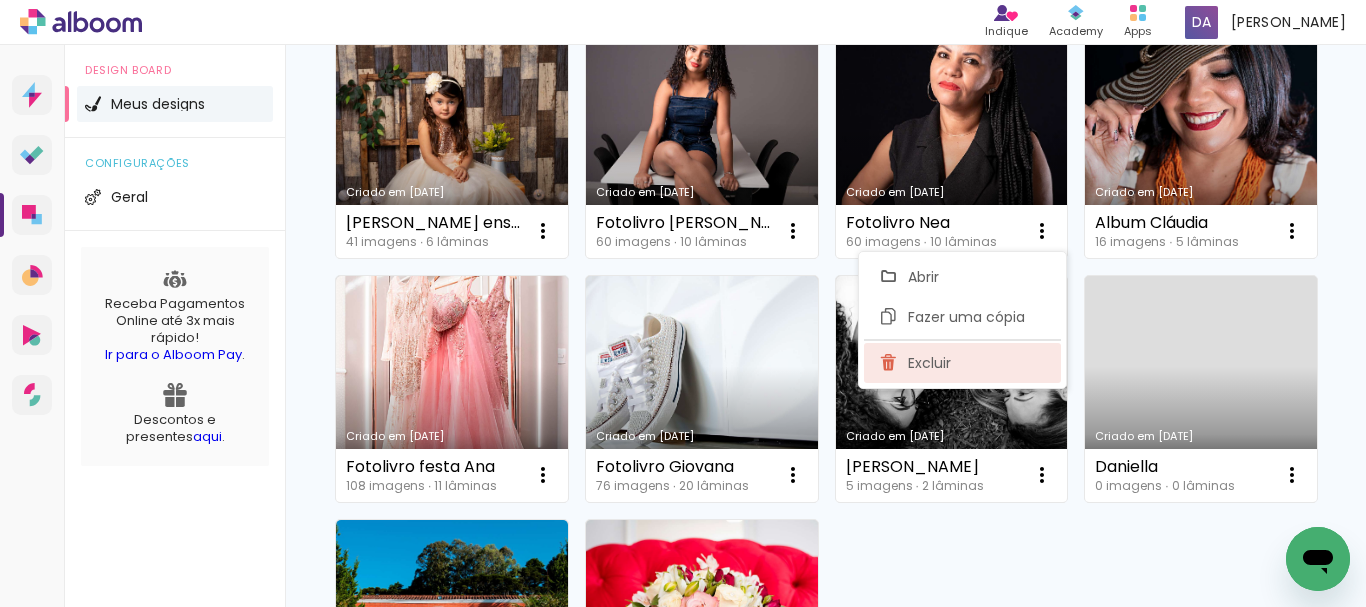 click on "Excluir" 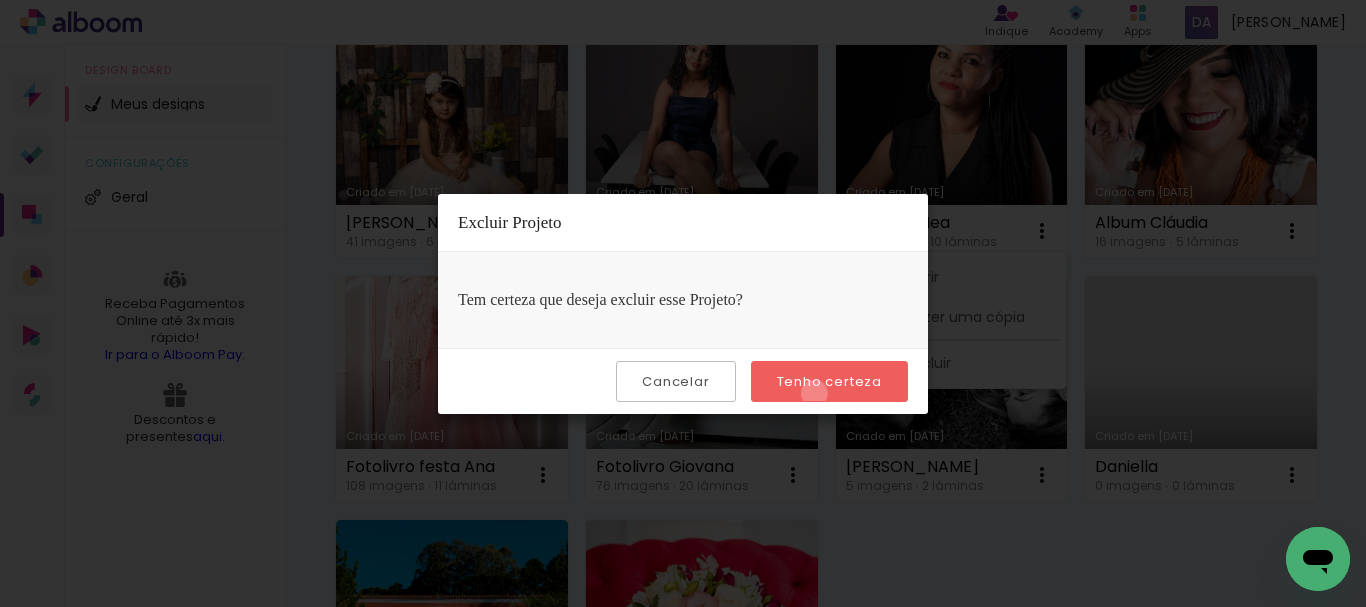 click on "Tenho certeza" at bounding box center (829, 381) 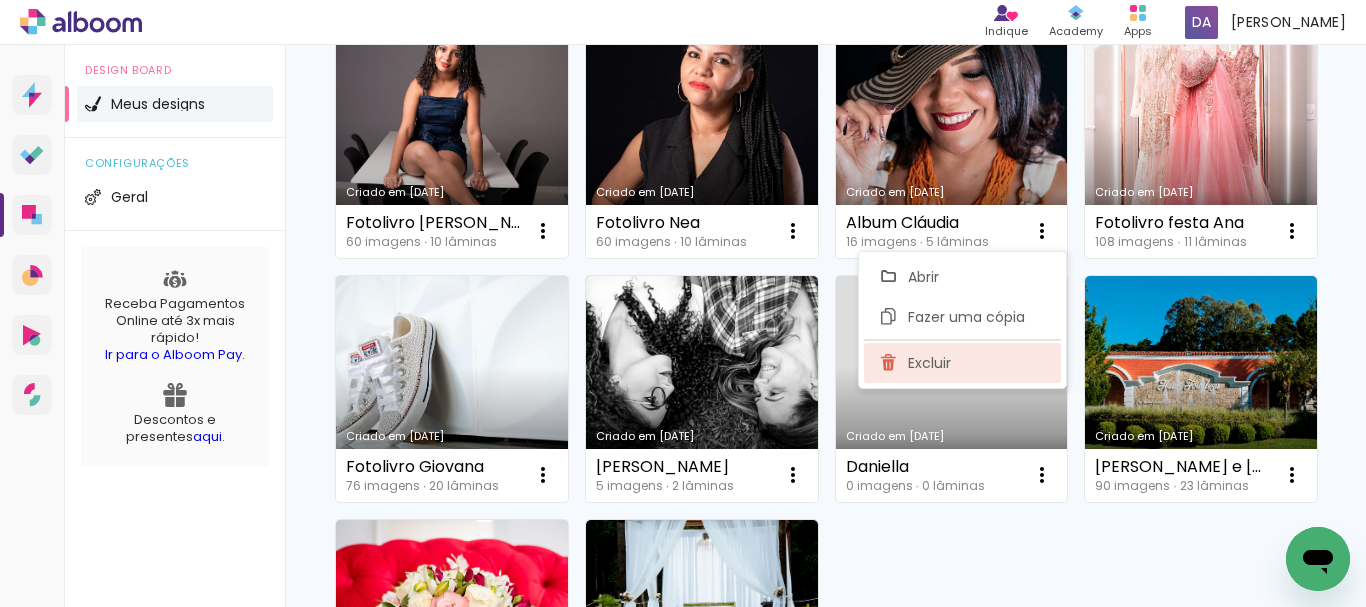 click on "Excluir" 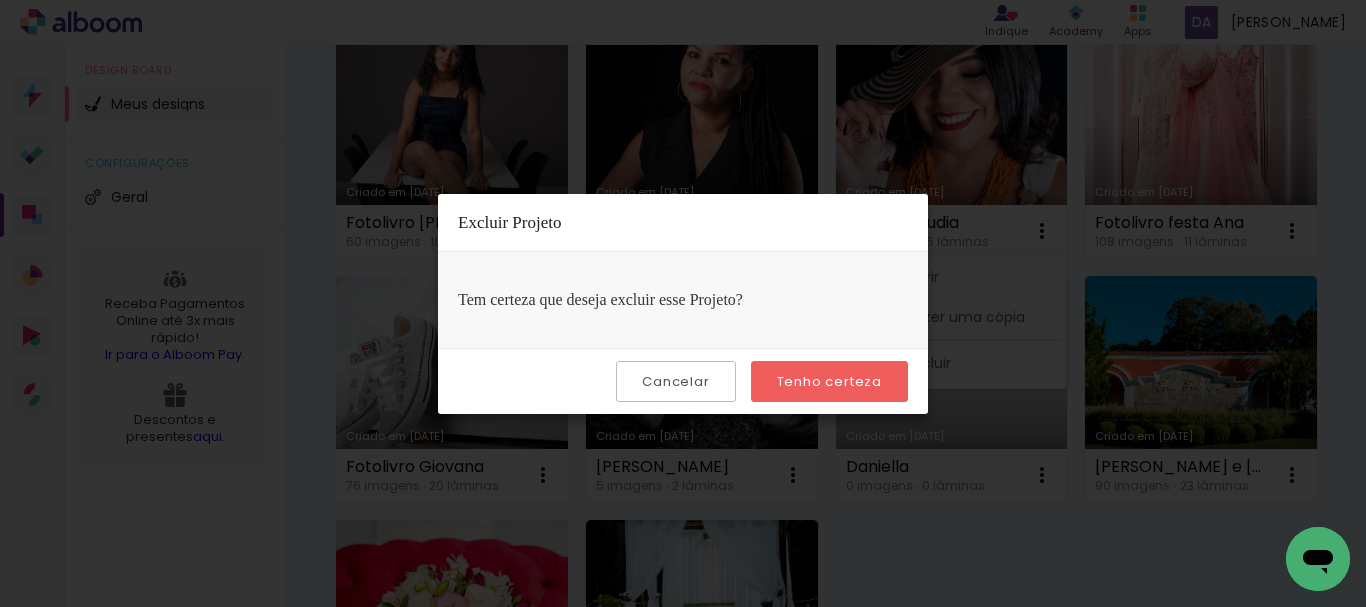 click on "Tenho certeza" at bounding box center (0, 0) 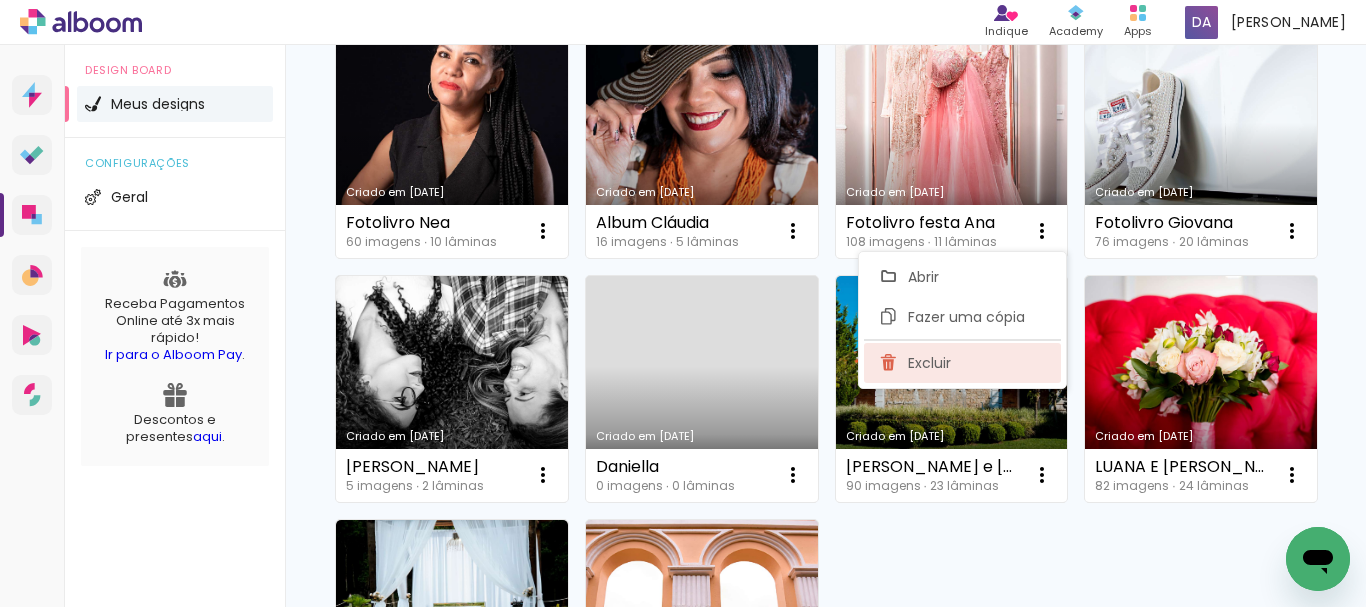 click on "Excluir" 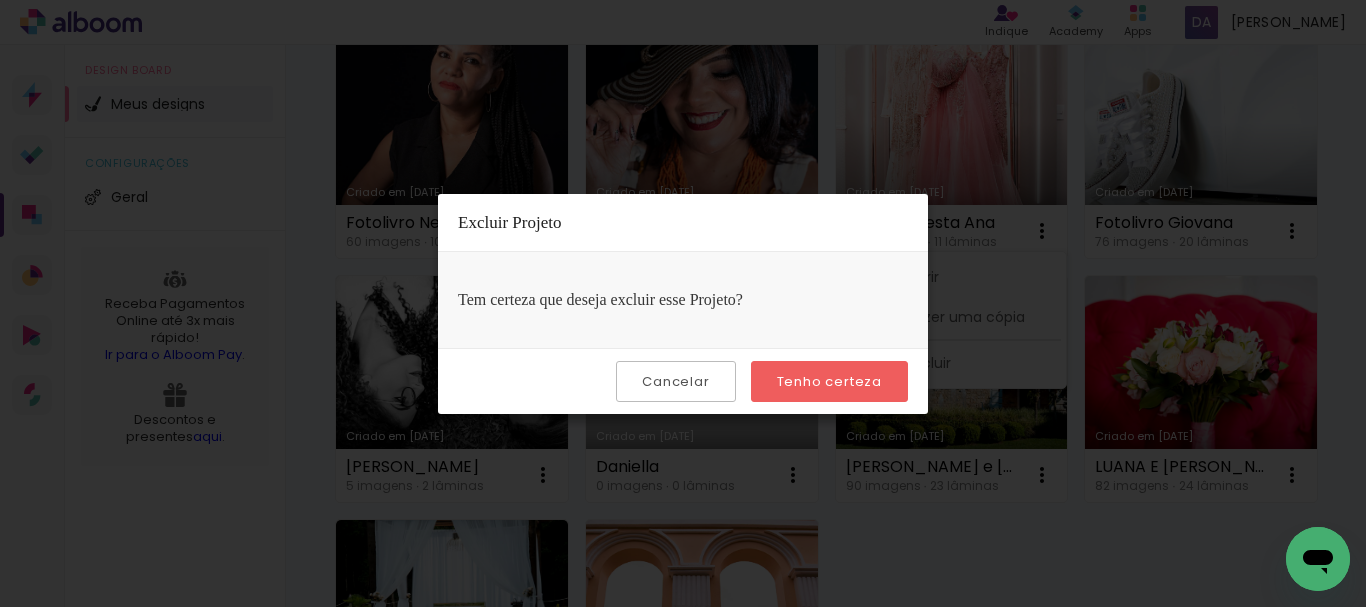 click on "Tenho certeza" at bounding box center [0, 0] 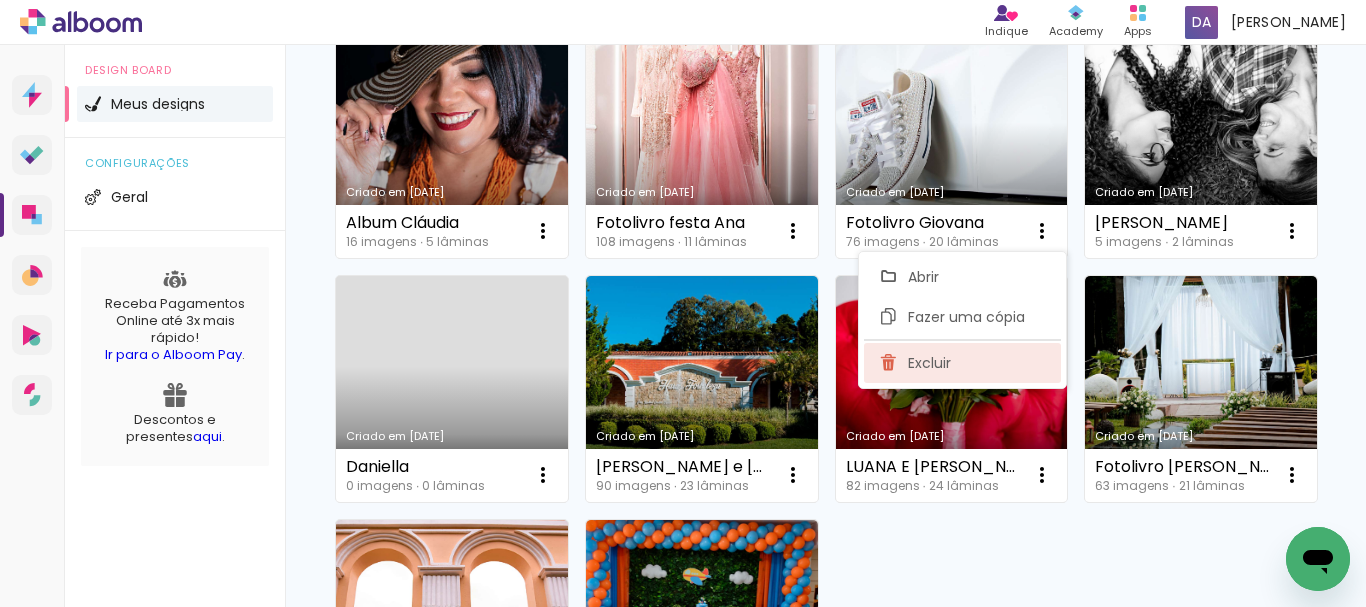 click on "Excluir" 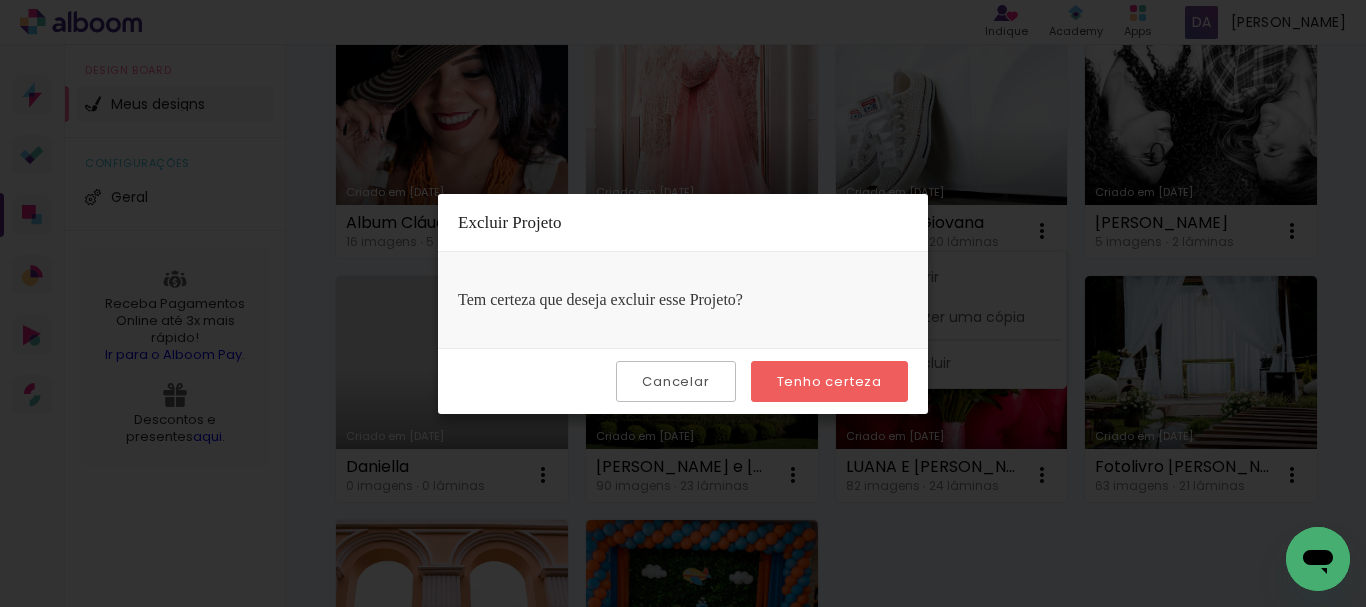 click on "Tenho certeza" at bounding box center (0, 0) 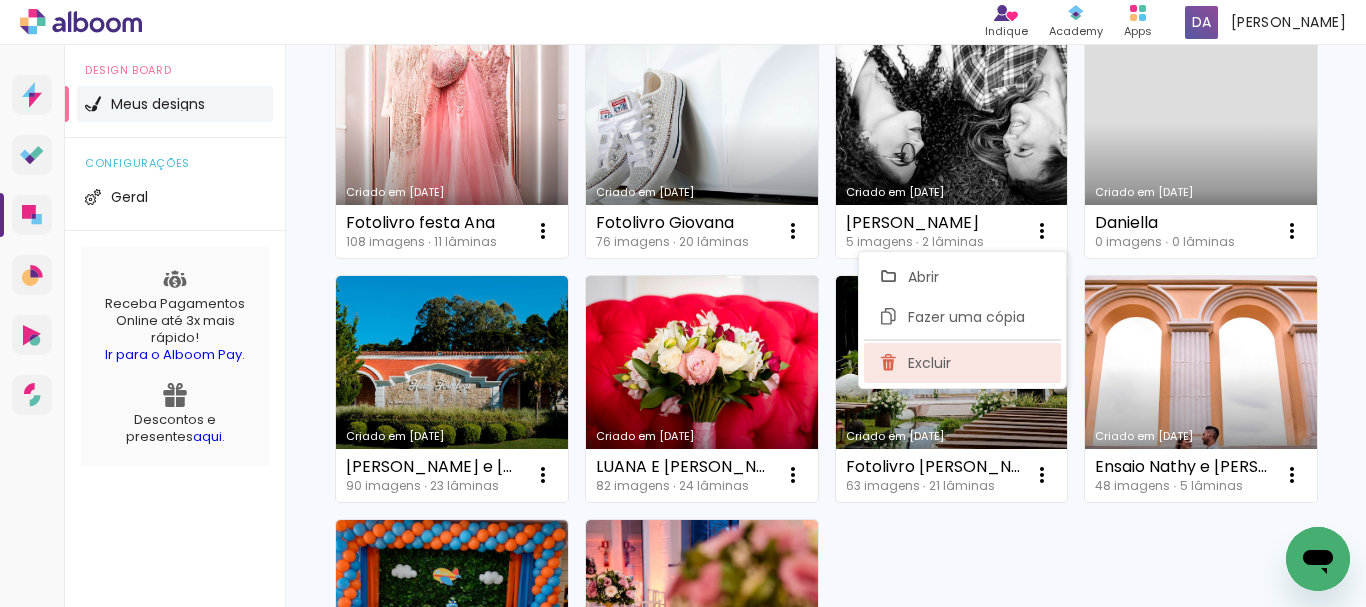 click on "Excluir" 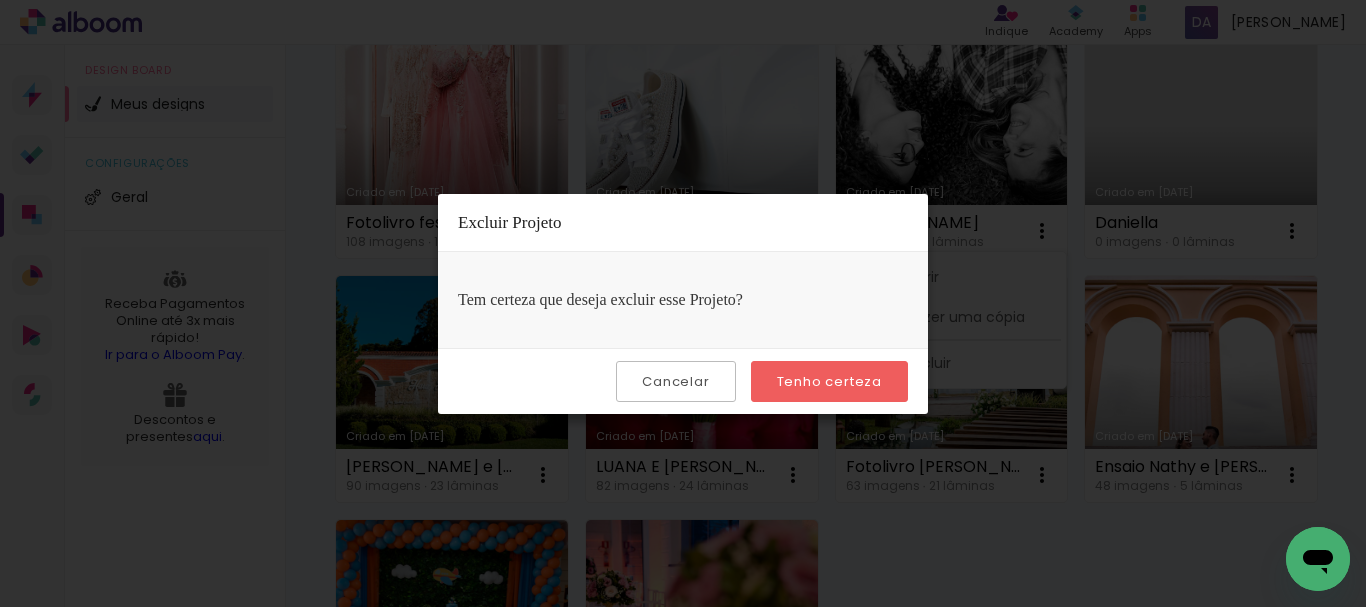 click on "Tenho certeza" at bounding box center [0, 0] 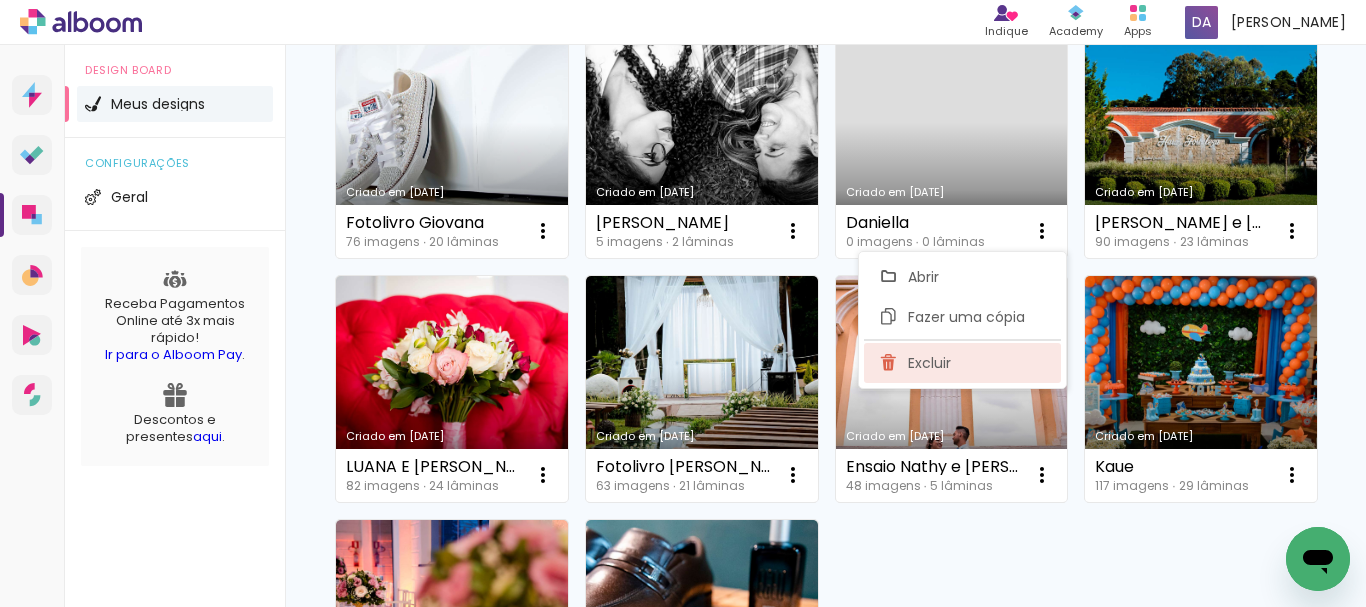 click on "Excluir" 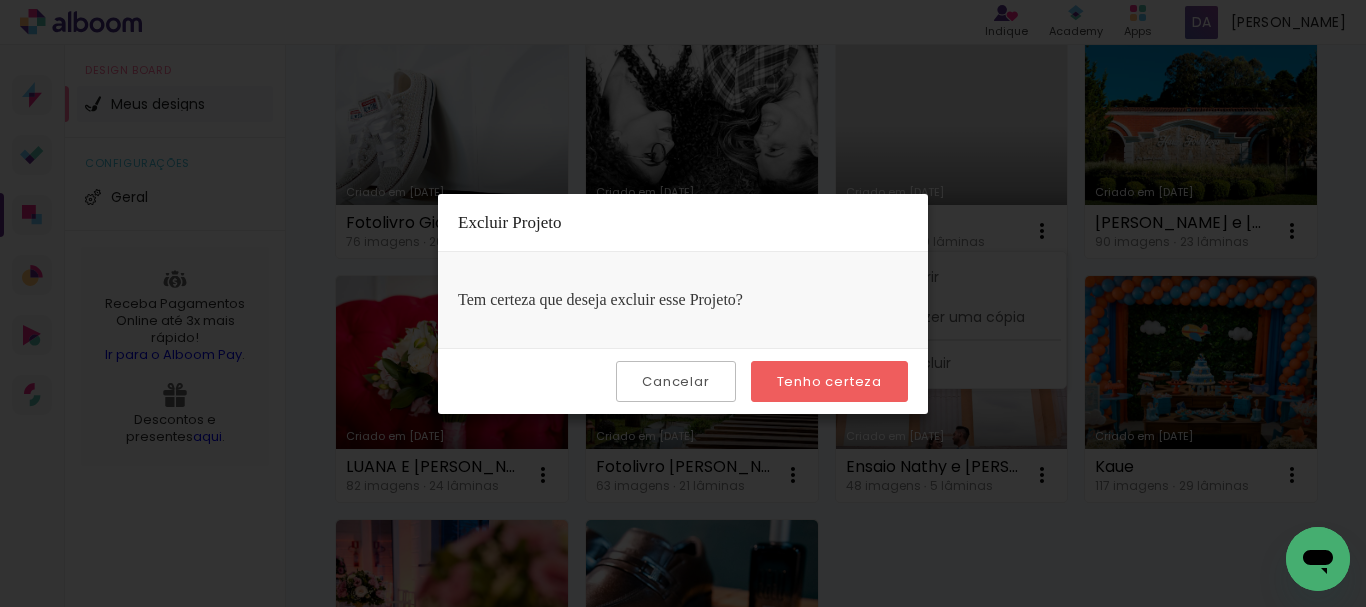 click on "Tenho certeza" at bounding box center (829, 381) 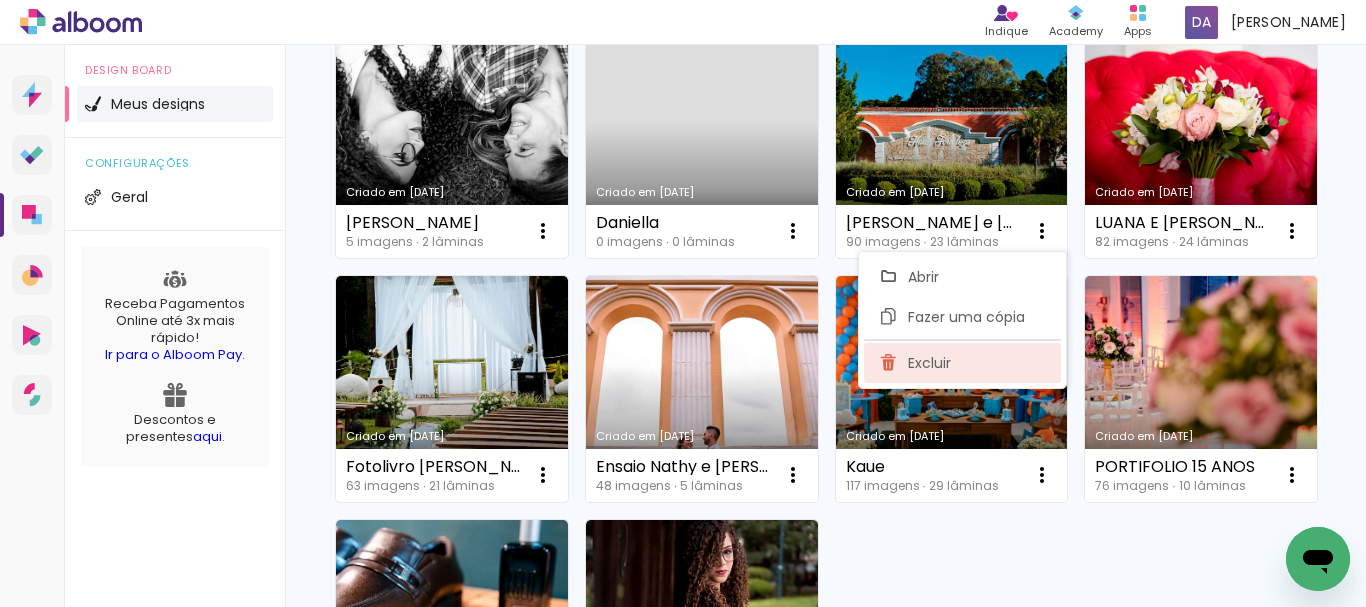 click on "Excluir" 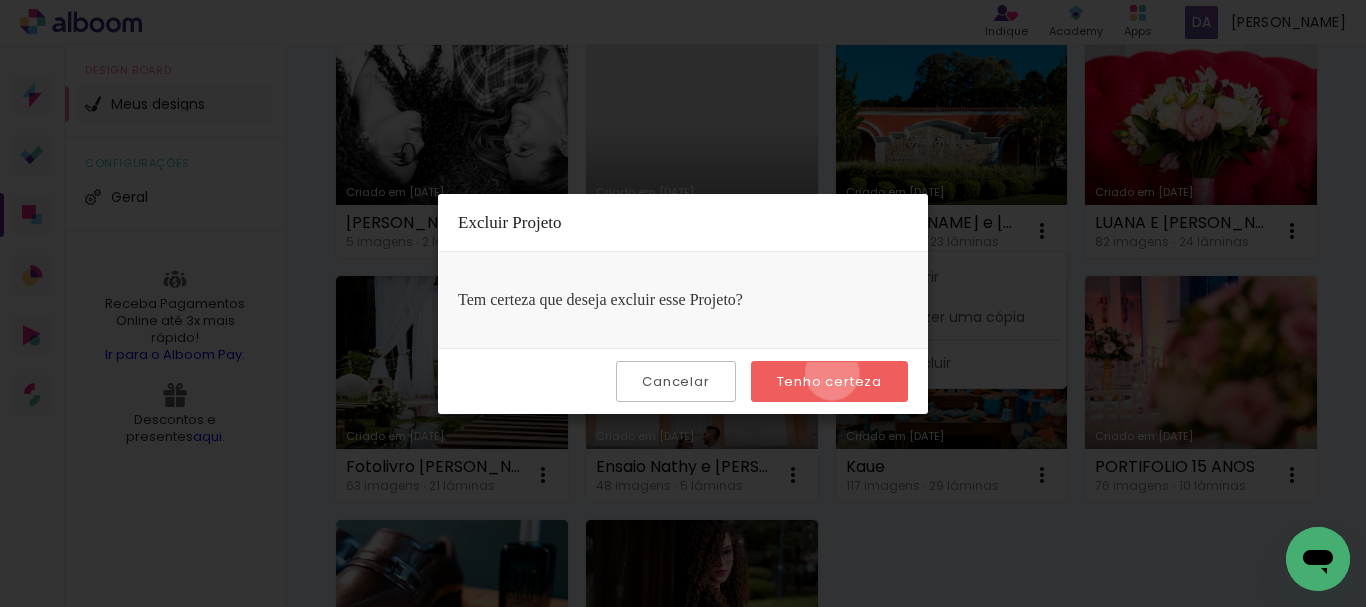 click on "Tenho certeza" at bounding box center (0, 0) 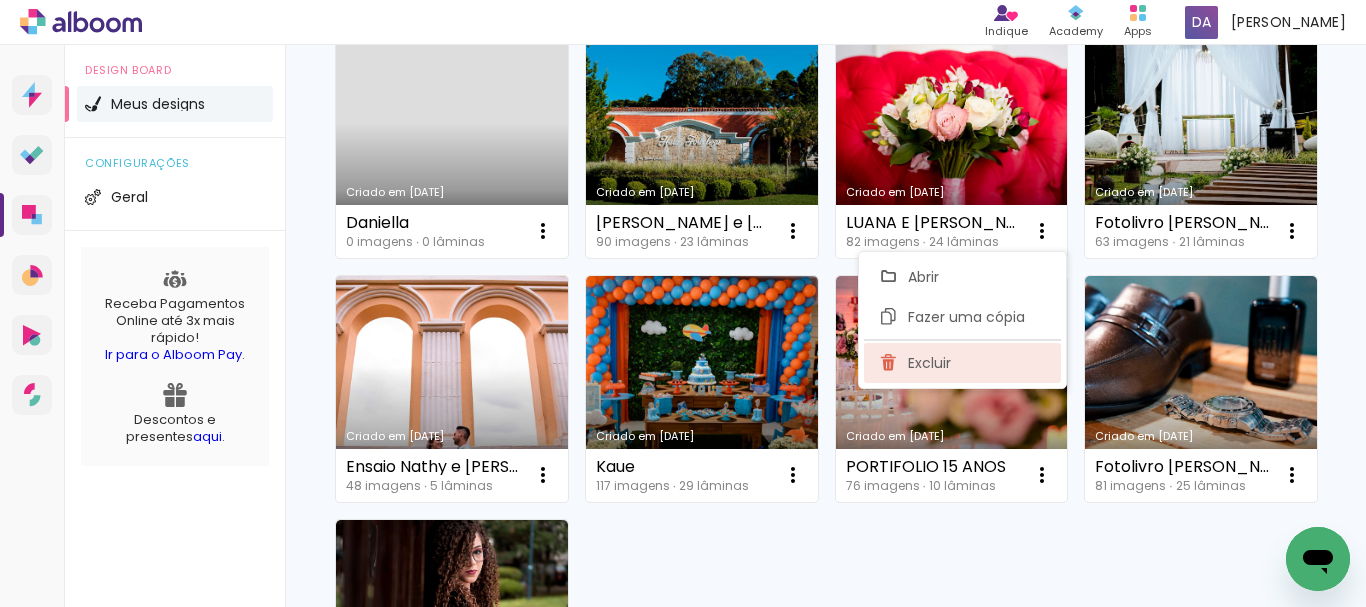 click on "Excluir" 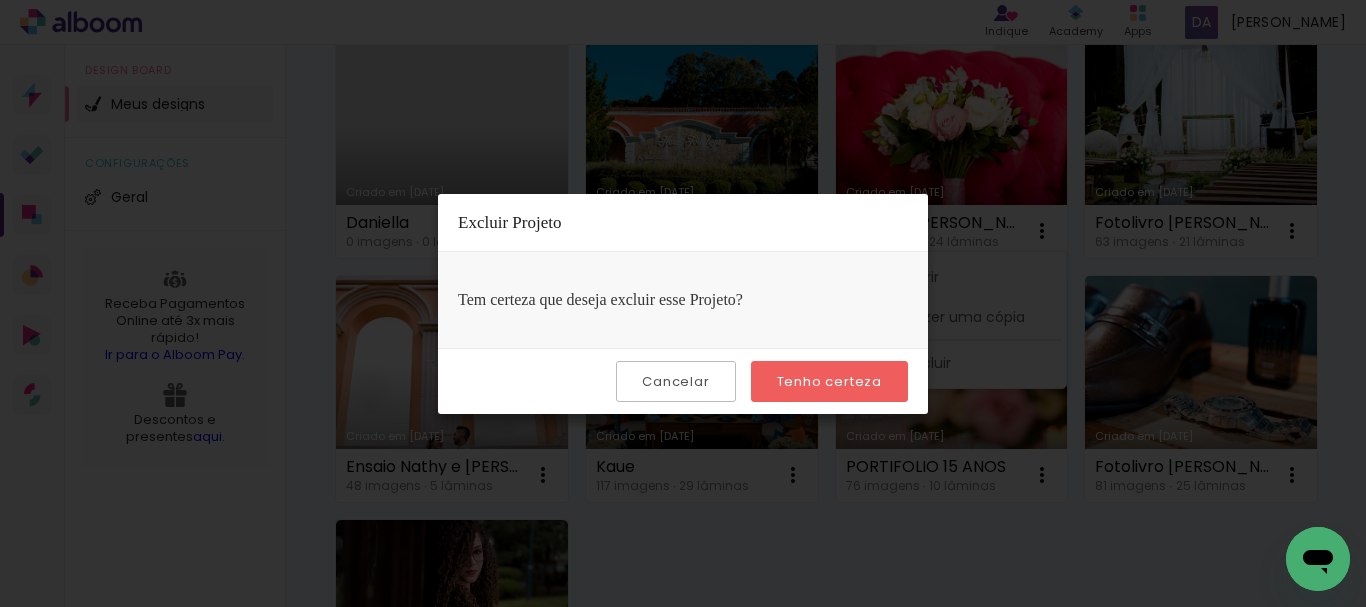 click on "Tenho certeza" at bounding box center [0, 0] 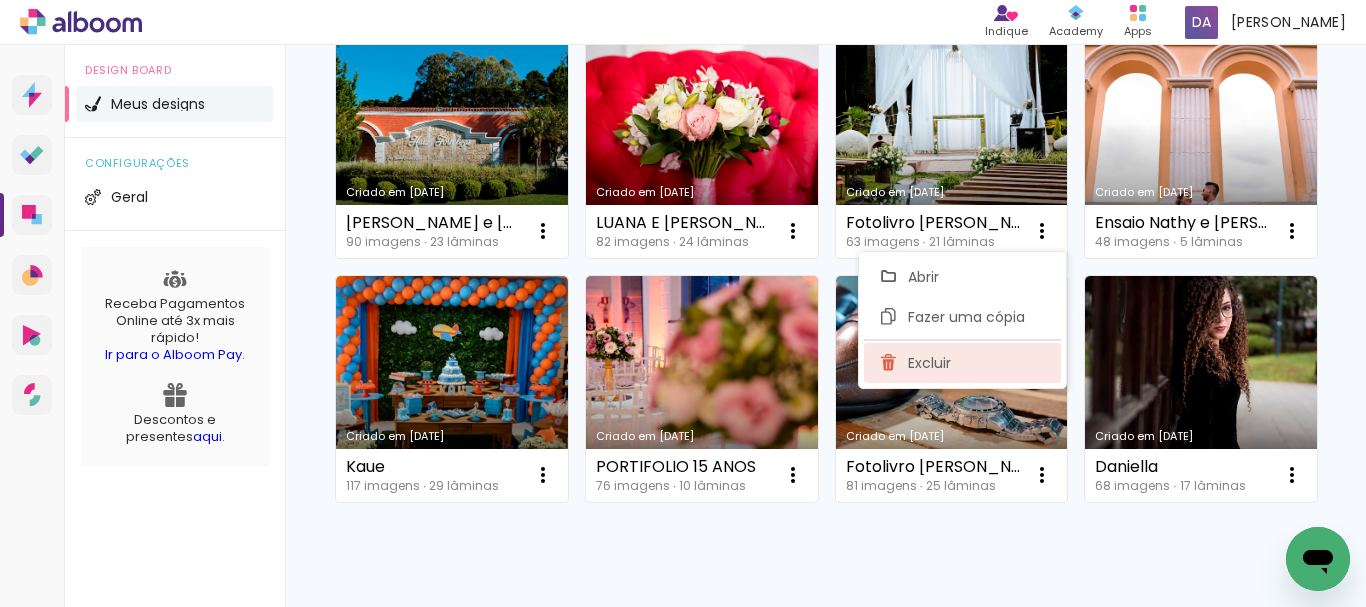 click on "Excluir" 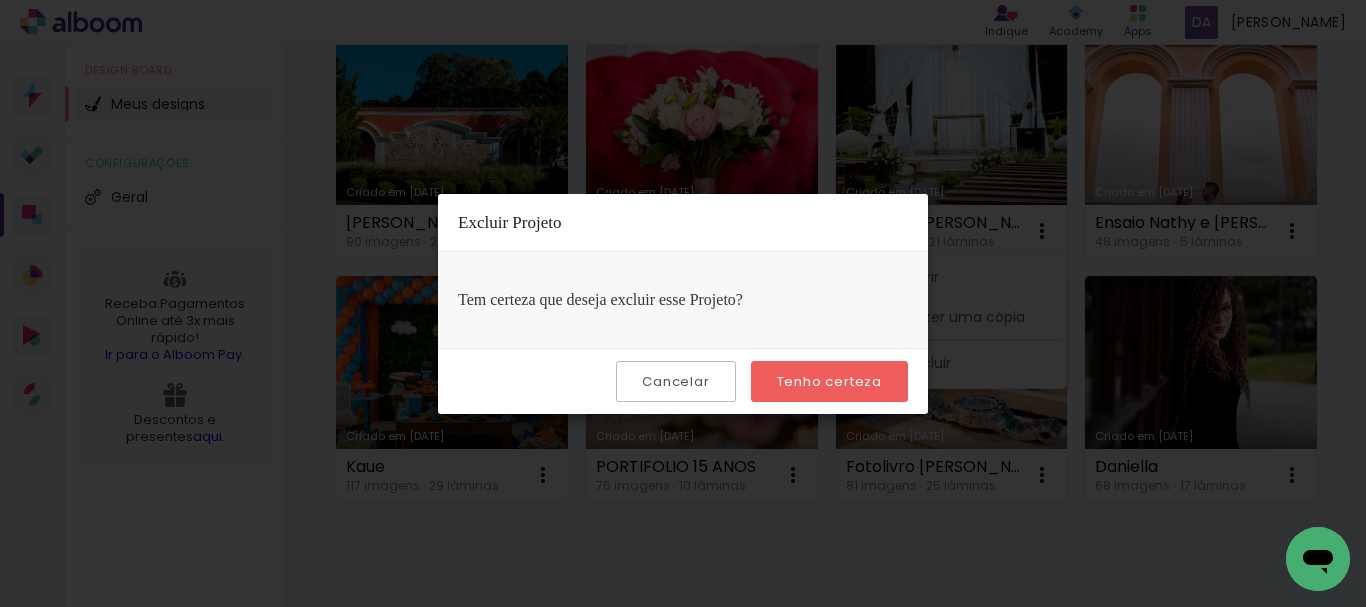 click on "Tenho certeza" at bounding box center [0, 0] 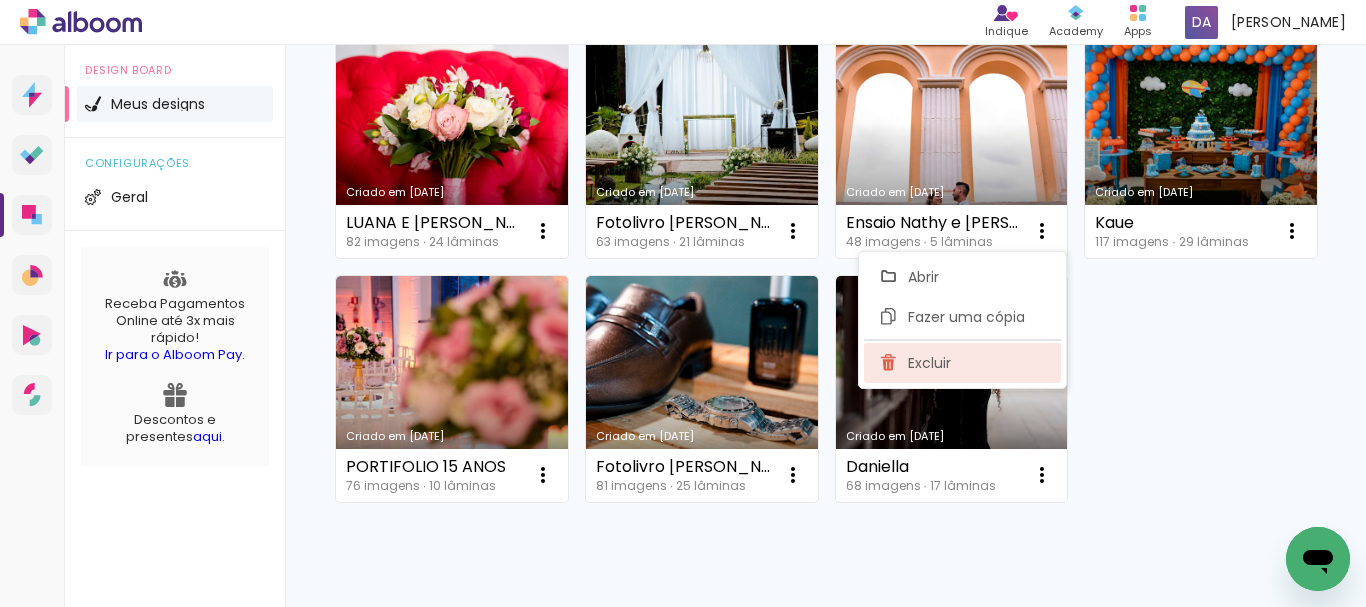 click on "Excluir" 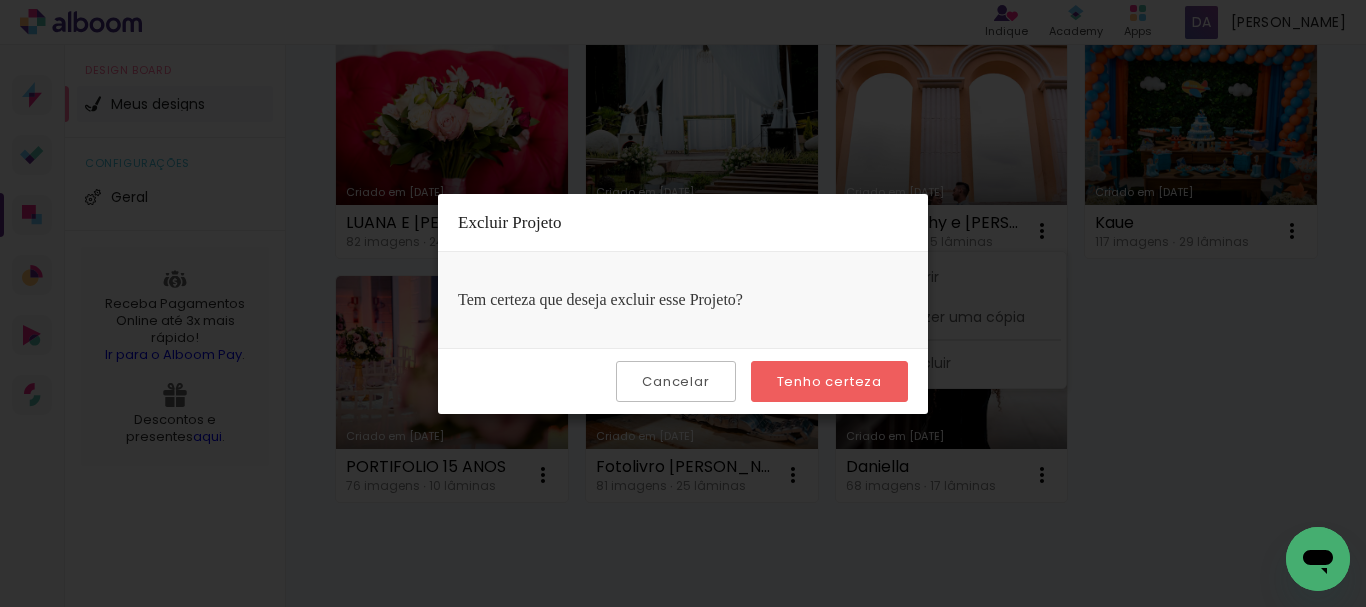 click on "Tenho certeza" at bounding box center (0, 0) 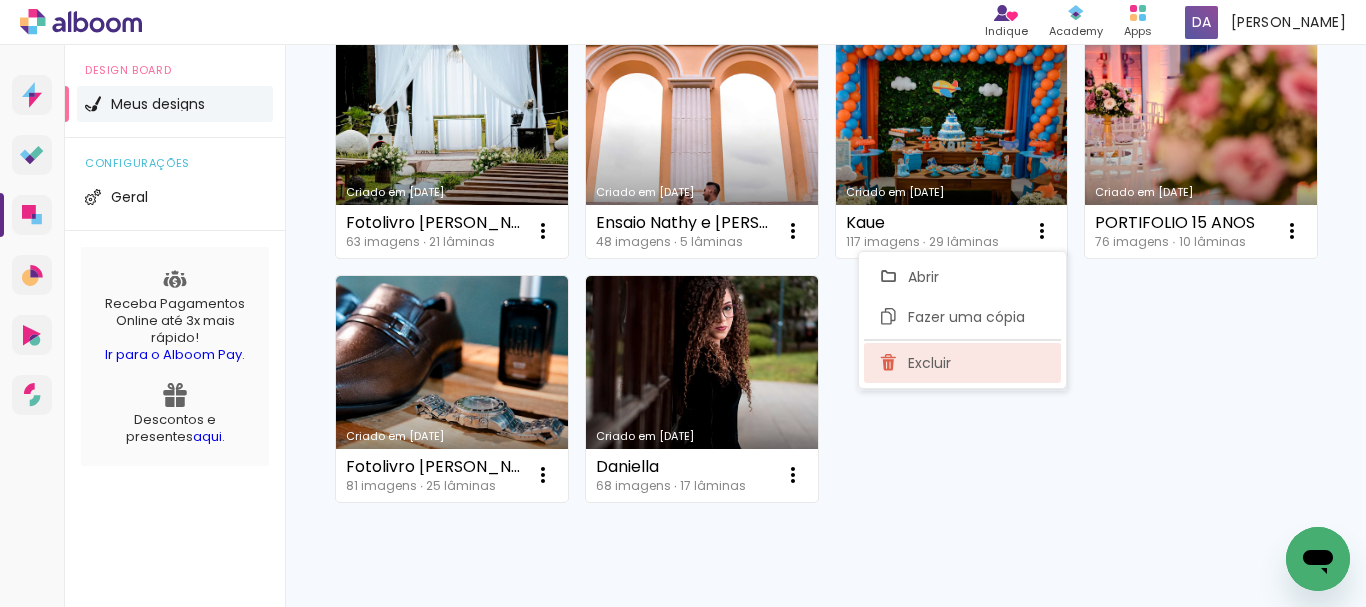 click on "Excluir" 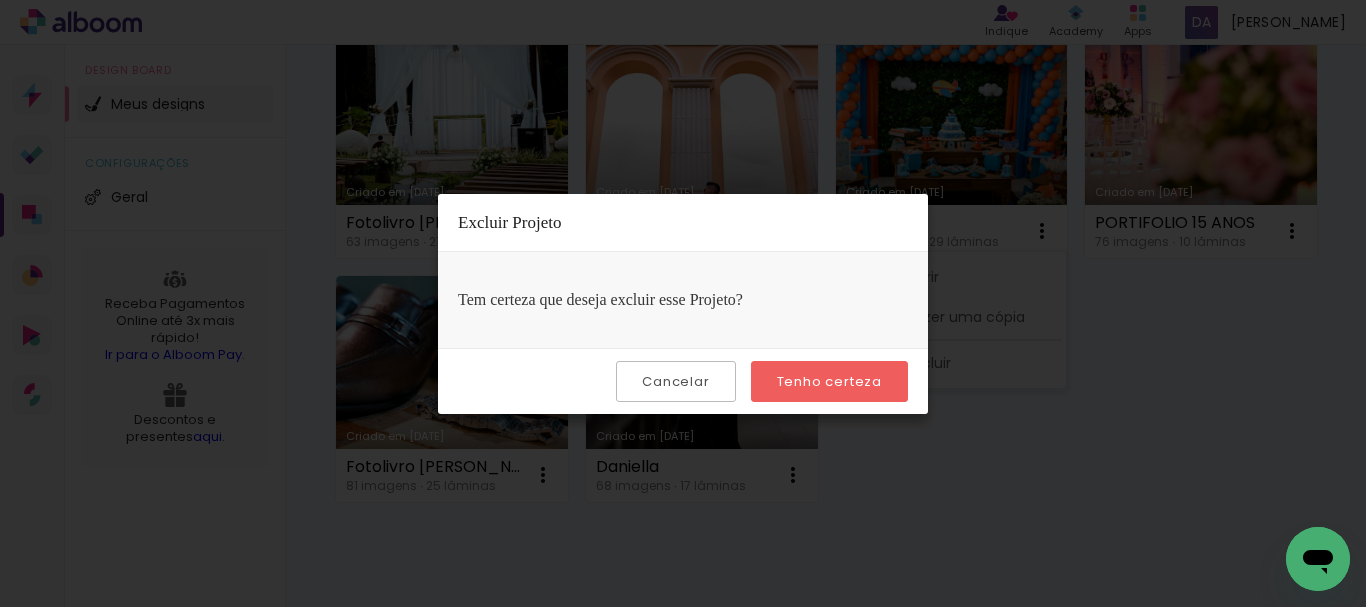 click on "Tenho certeza" at bounding box center [0, 0] 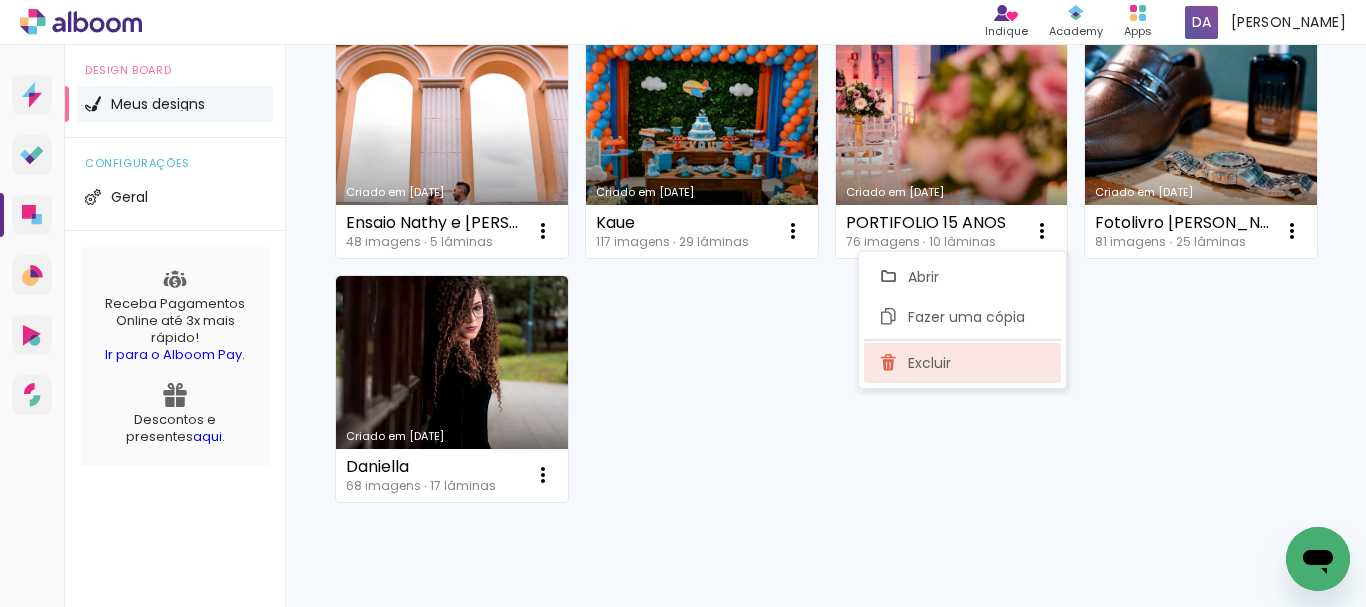 click on "Excluir" 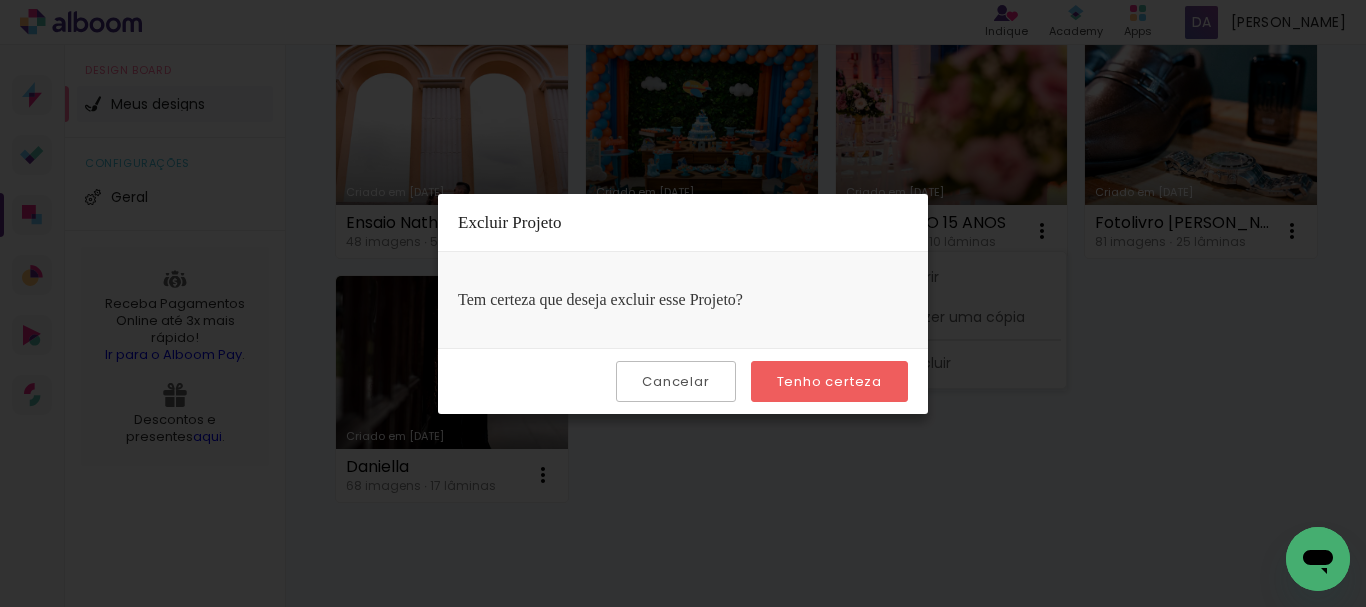 click on "Tenho certeza" at bounding box center [0, 0] 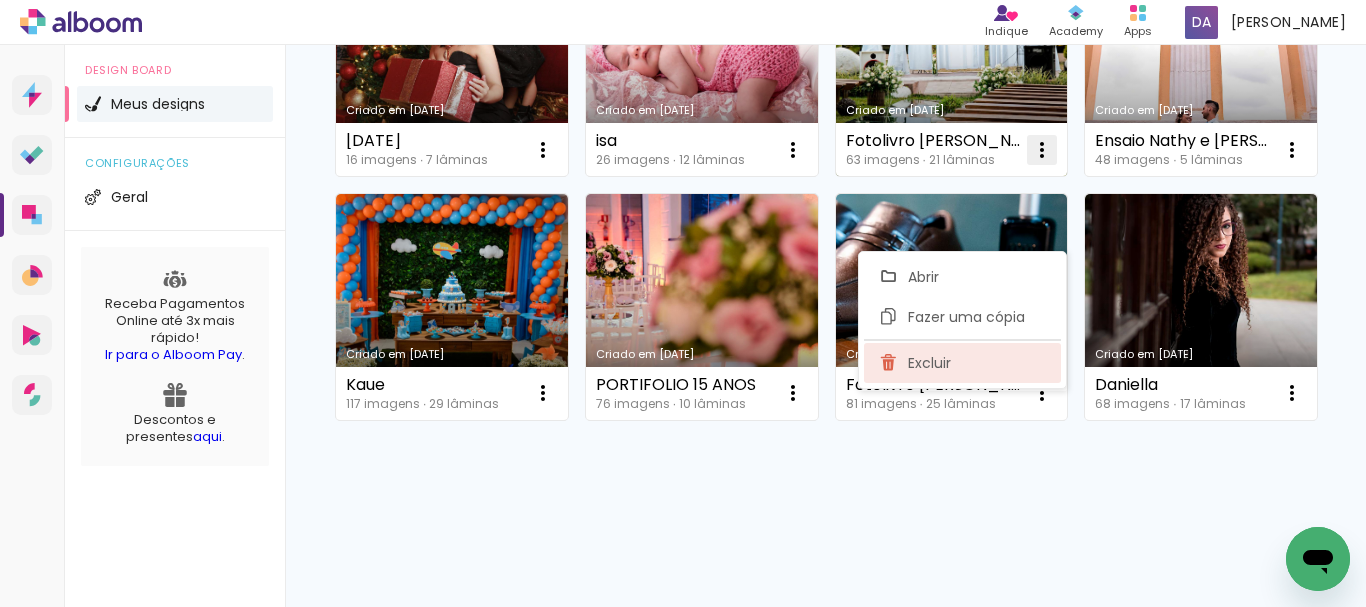 click on "Excluir" 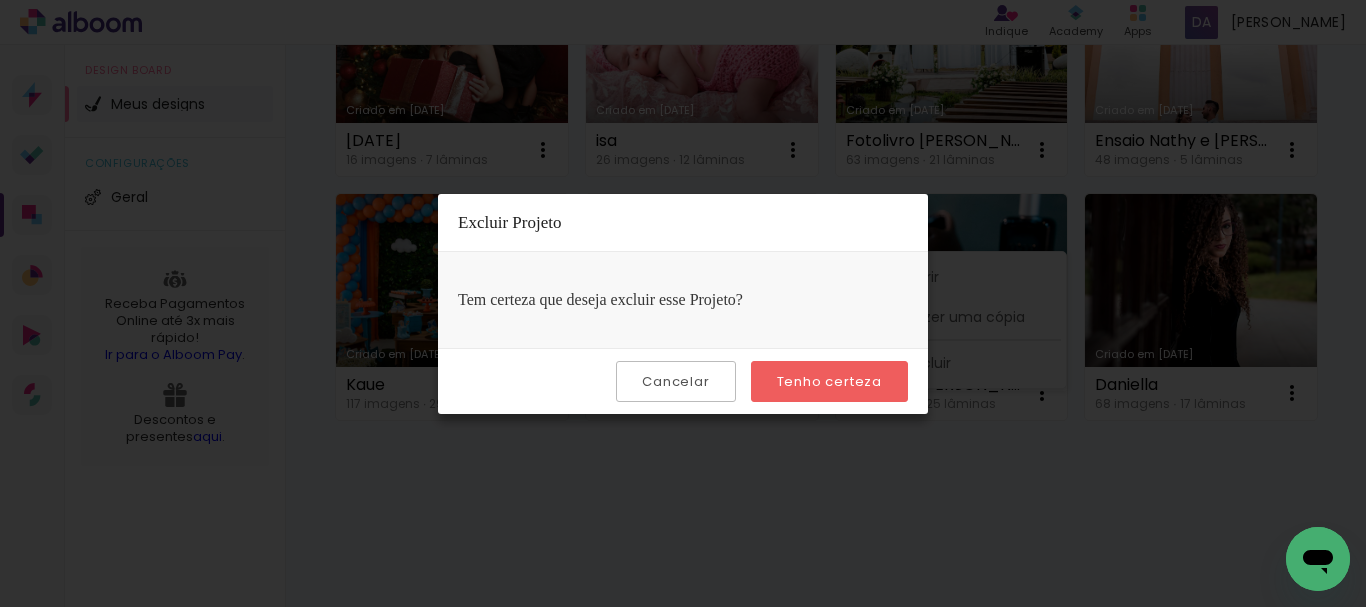 click on "Tenho certeza" at bounding box center [829, 381] 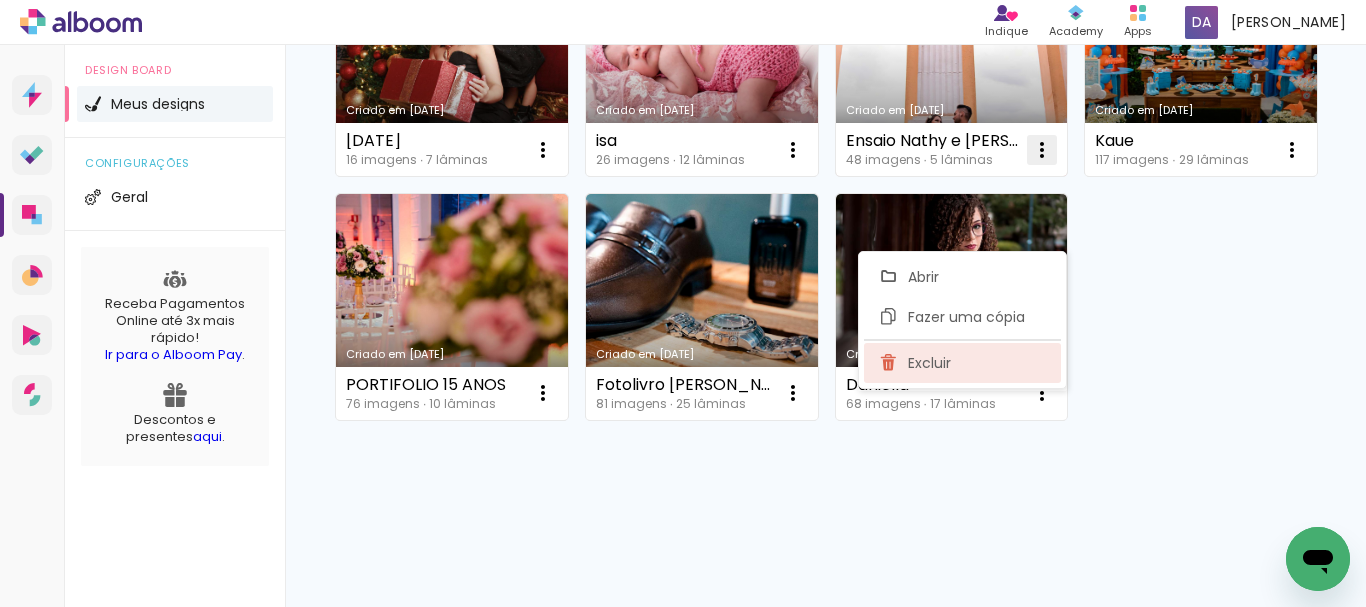 click on "Excluir" 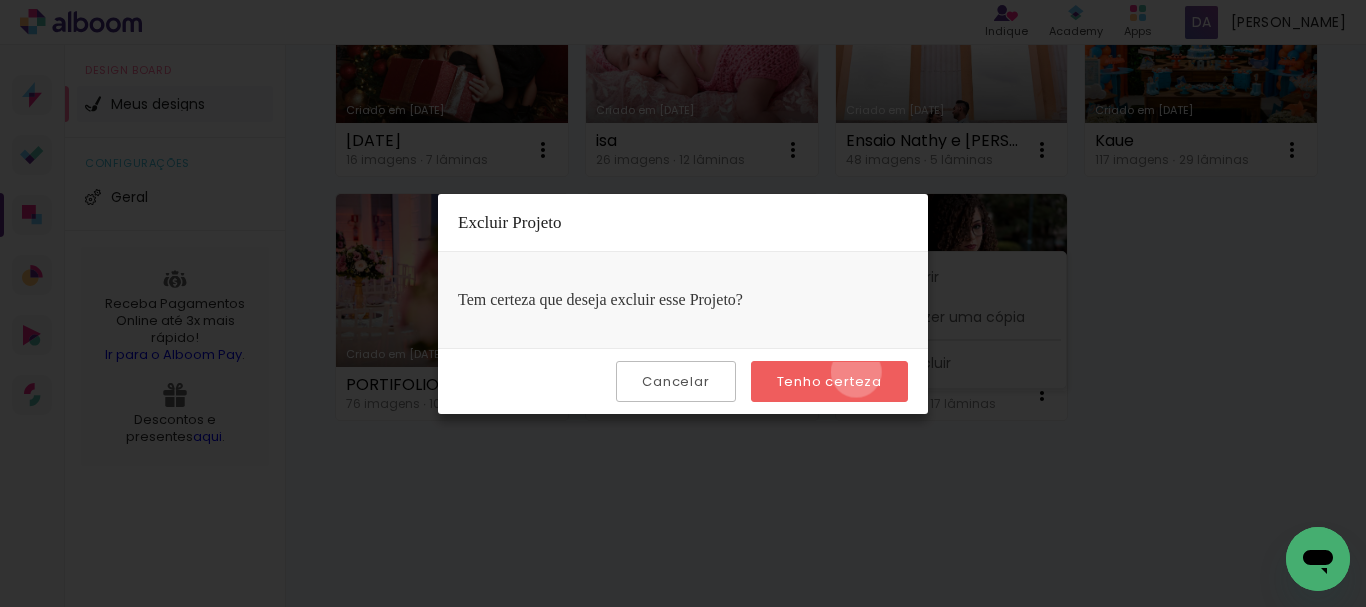 click on "Tenho certeza" at bounding box center (0, 0) 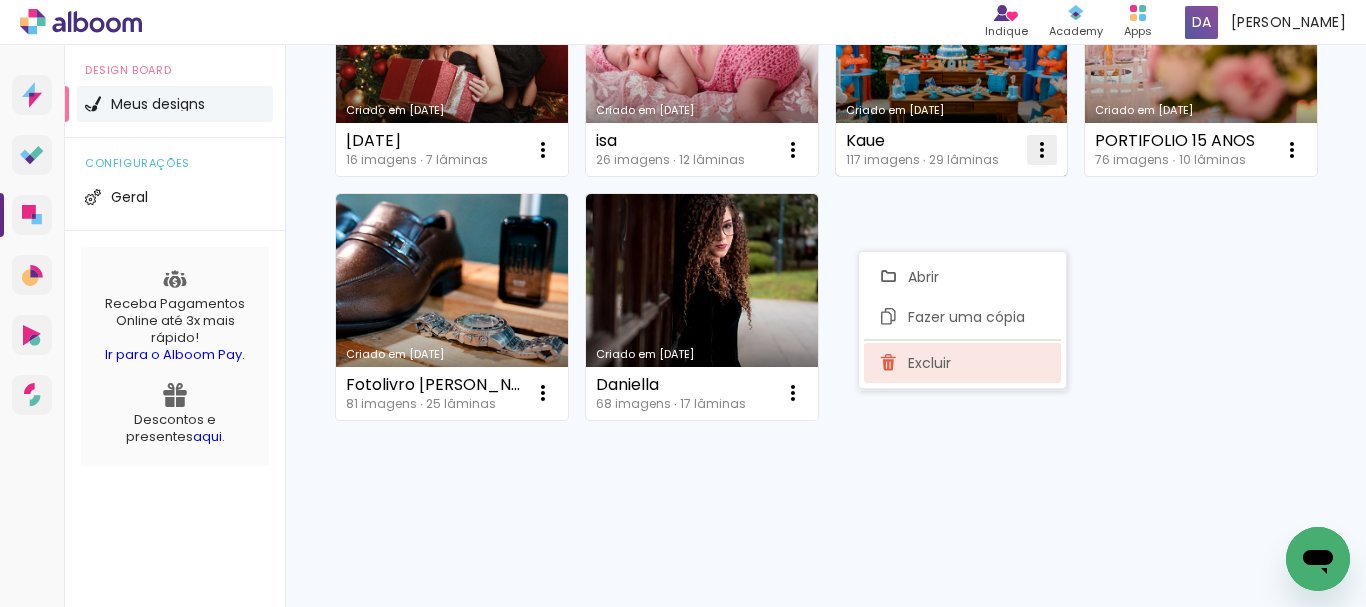 click on "Excluir" 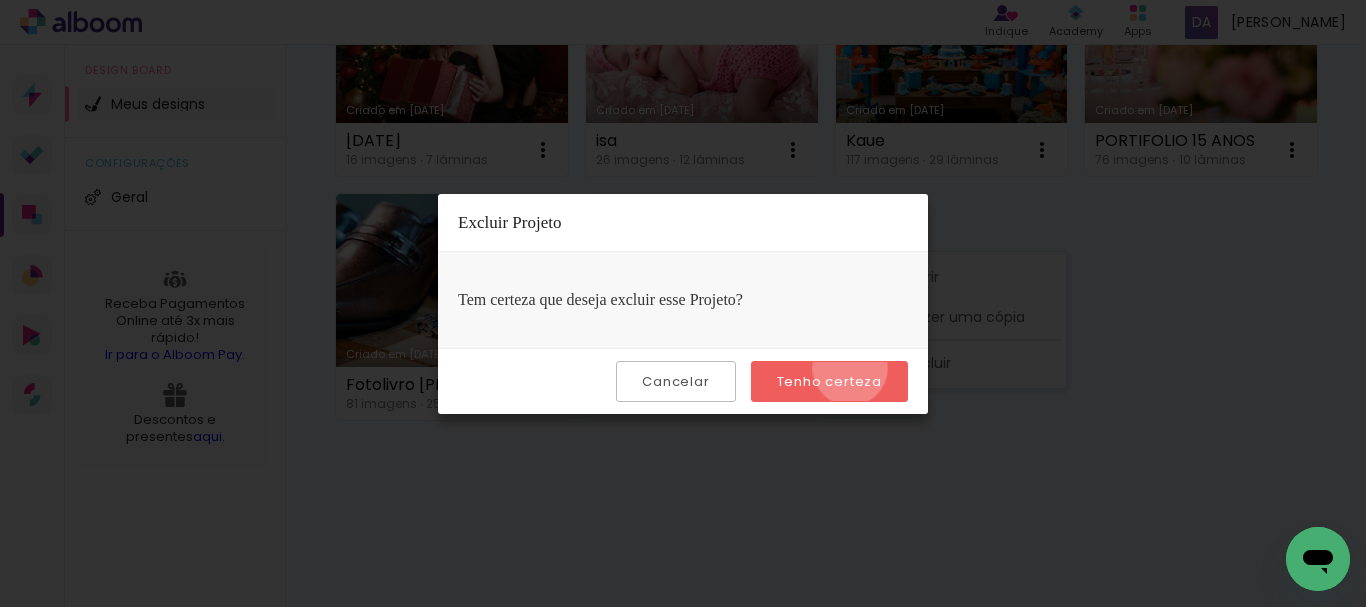 click on "Tenho certeza" at bounding box center (829, 381) 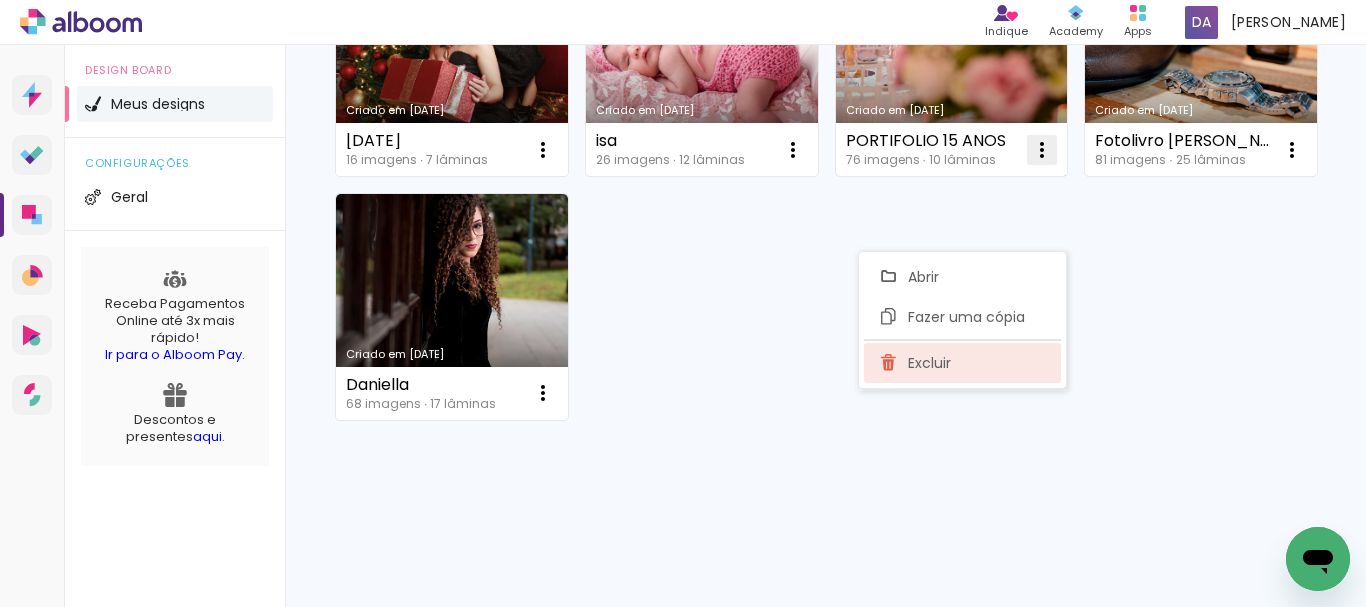 click on "Excluir" 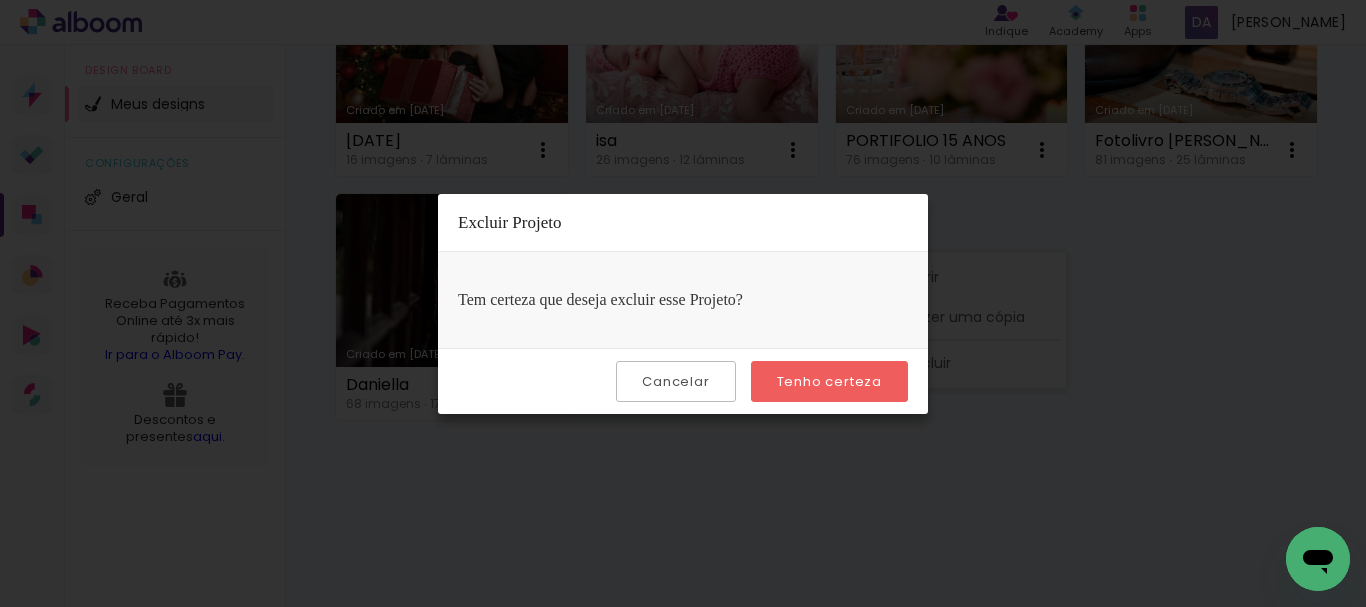 click on "Tenho certeza" at bounding box center (0, 0) 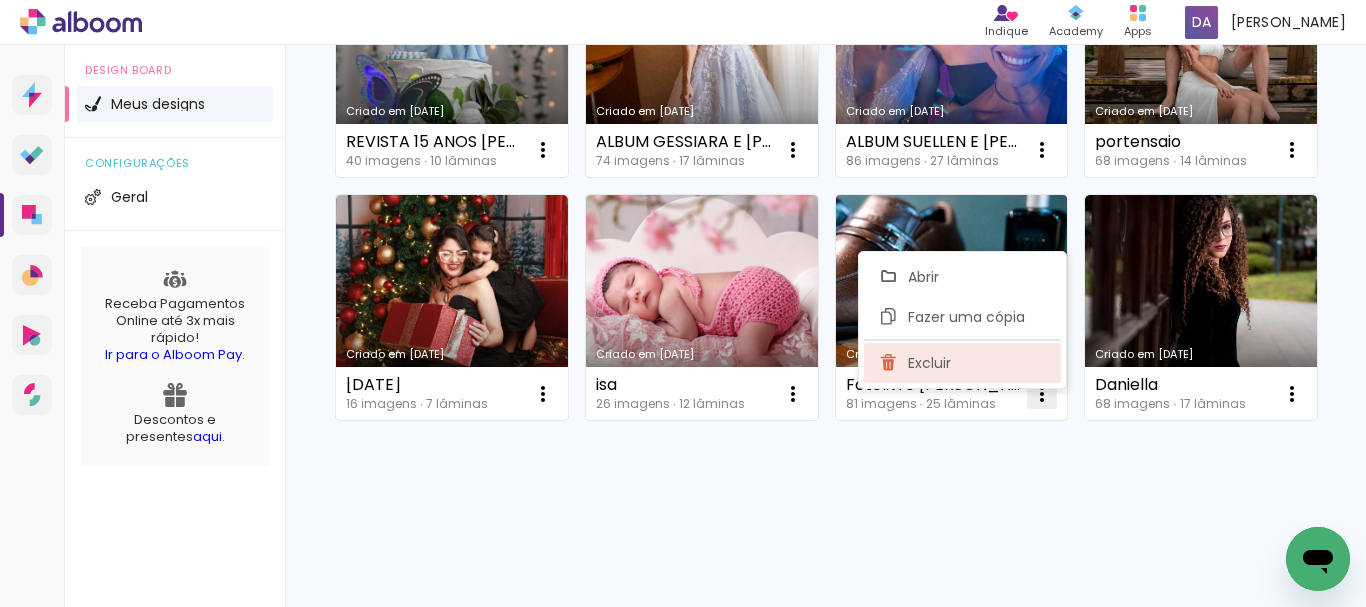 click on "Excluir" 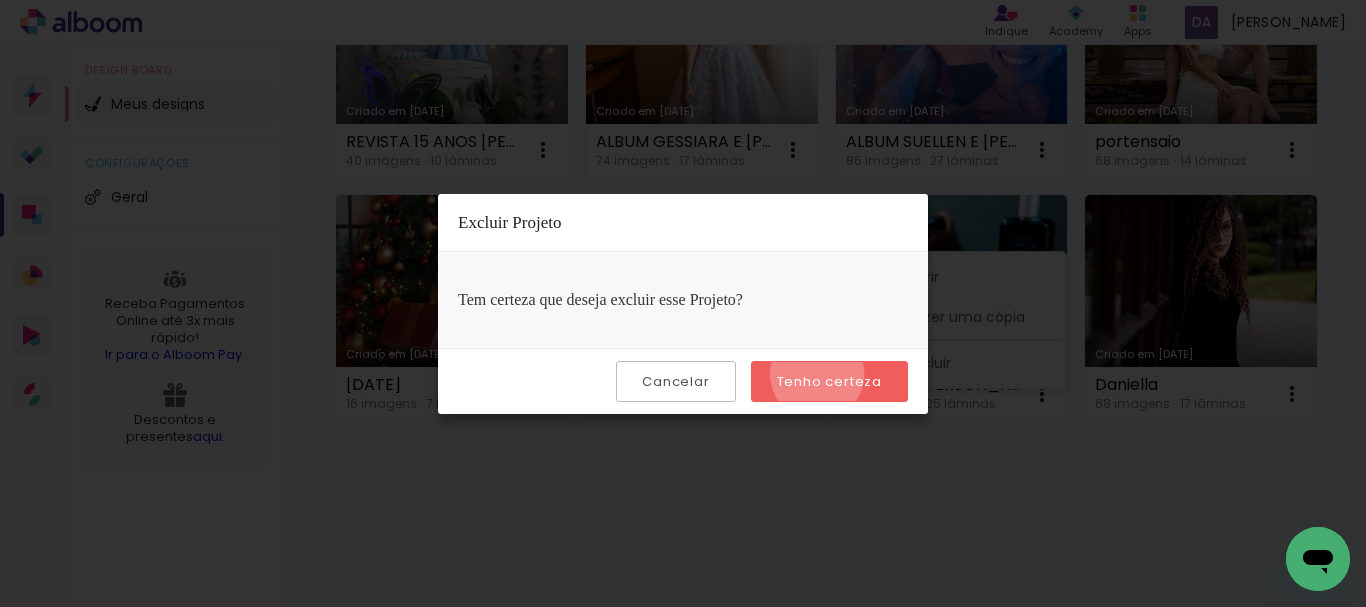 click on "Tenho certeza" at bounding box center (0, 0) 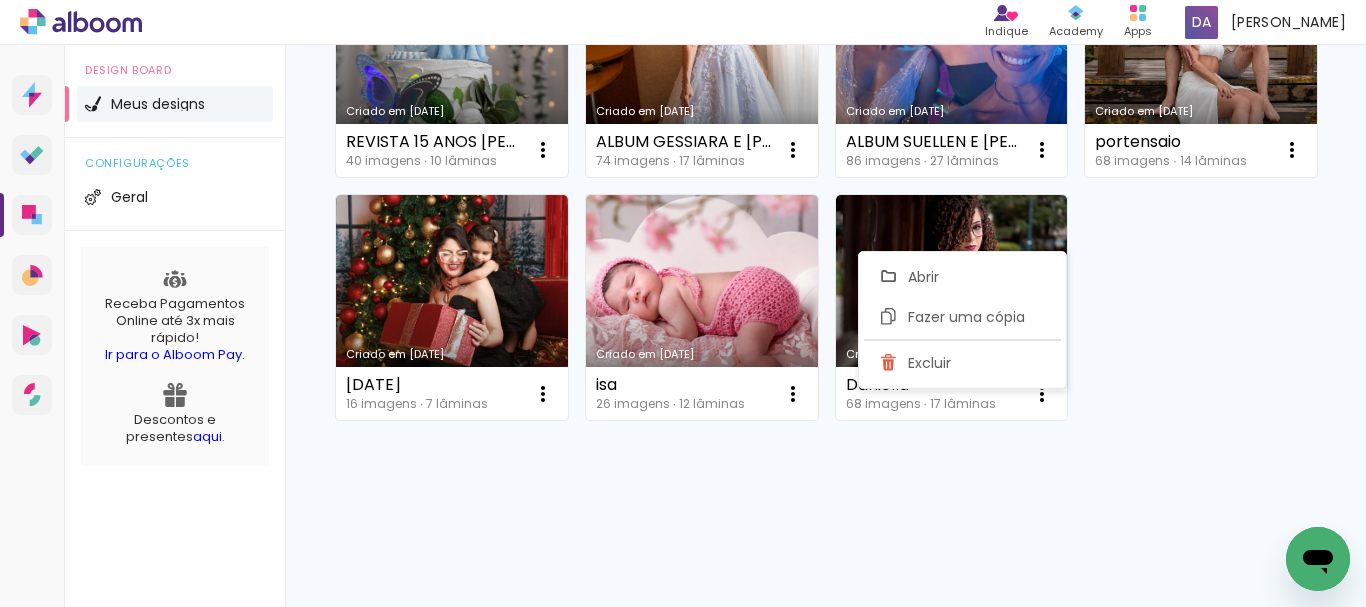 scroll, scrollTop: 1036, scrollLeft: 0, axis: vertical 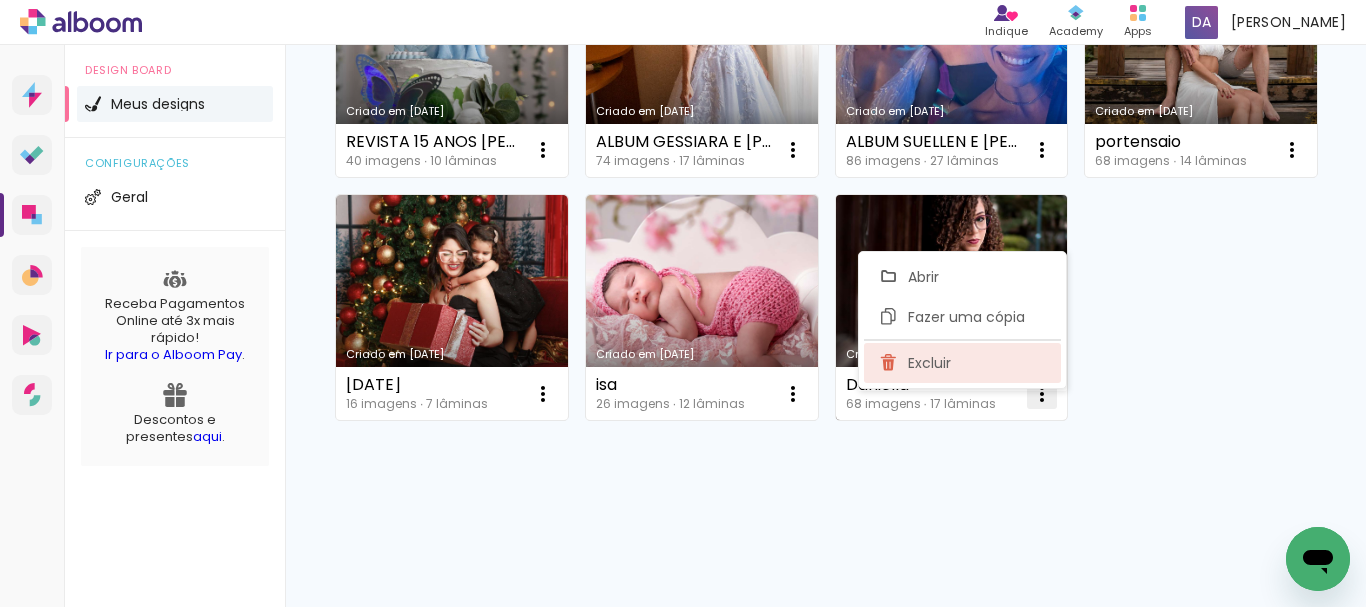 click on "Excluir" 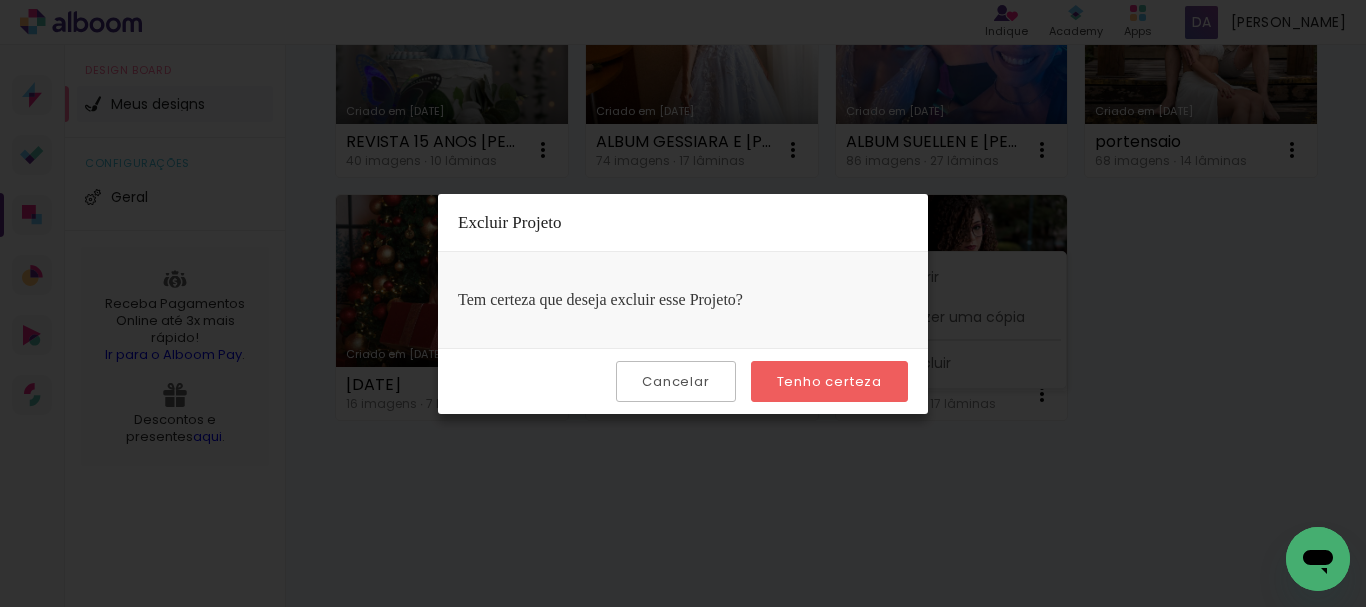 click on "Tenho certeza" at bounding box center (0, 0) 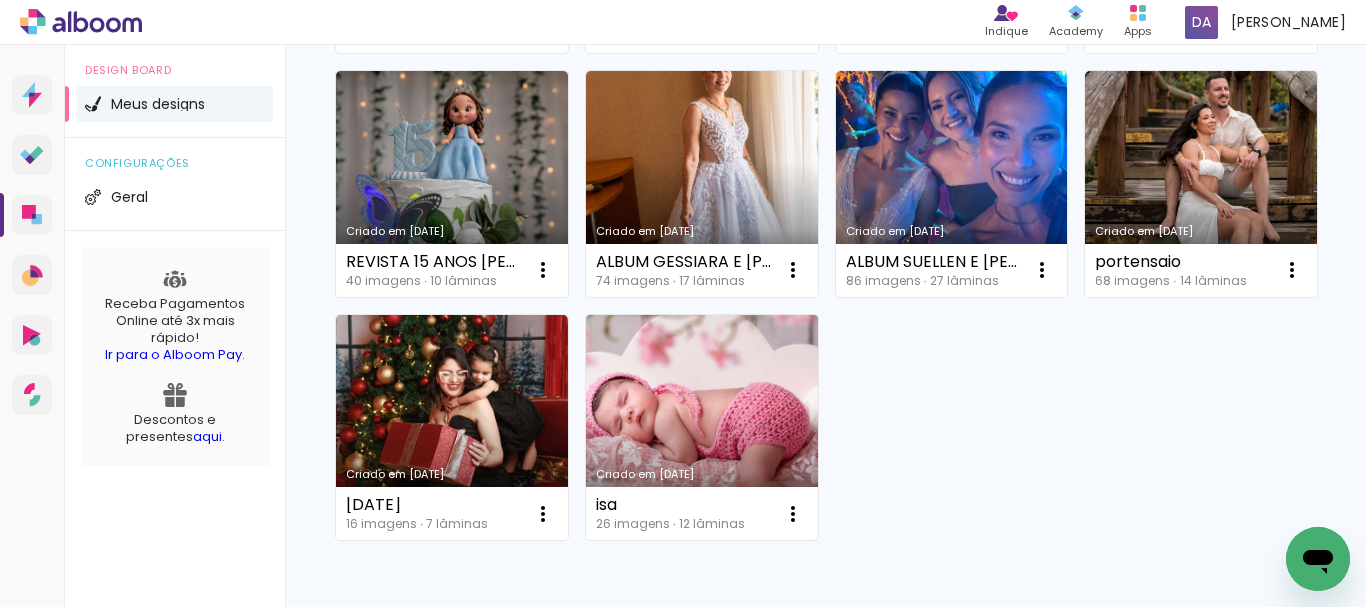 scroll, scrollTop: 636, scrollLeft: 0, axis: vertical 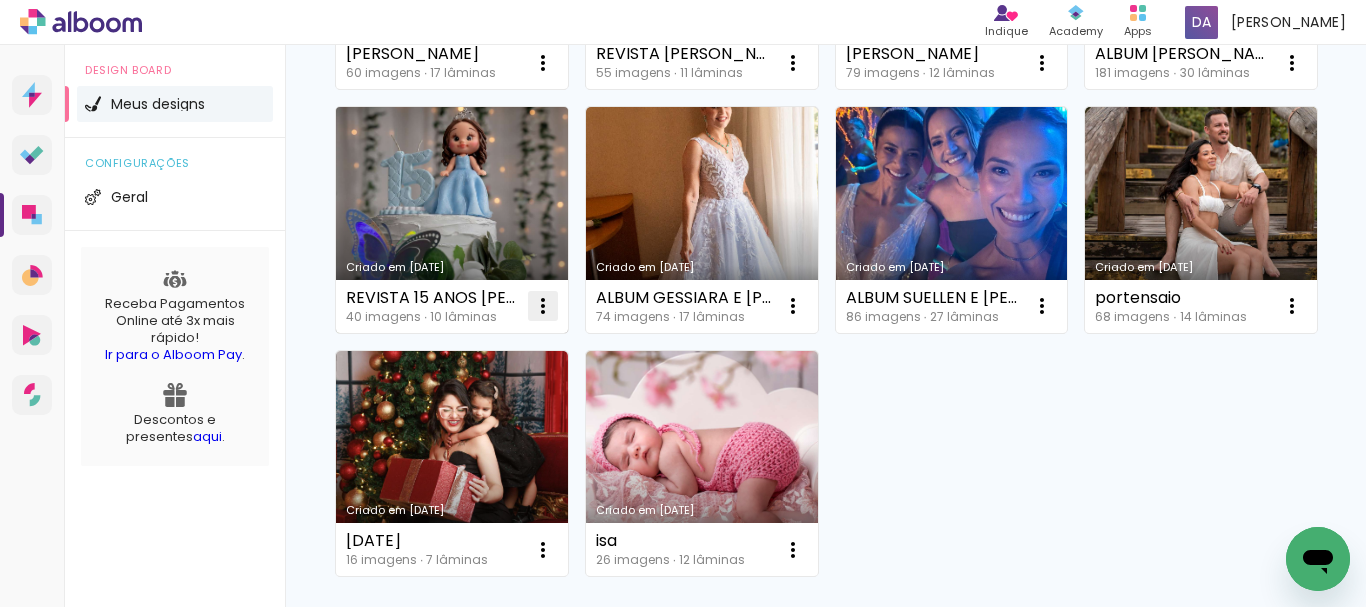 click at bounding box center [543, -181] 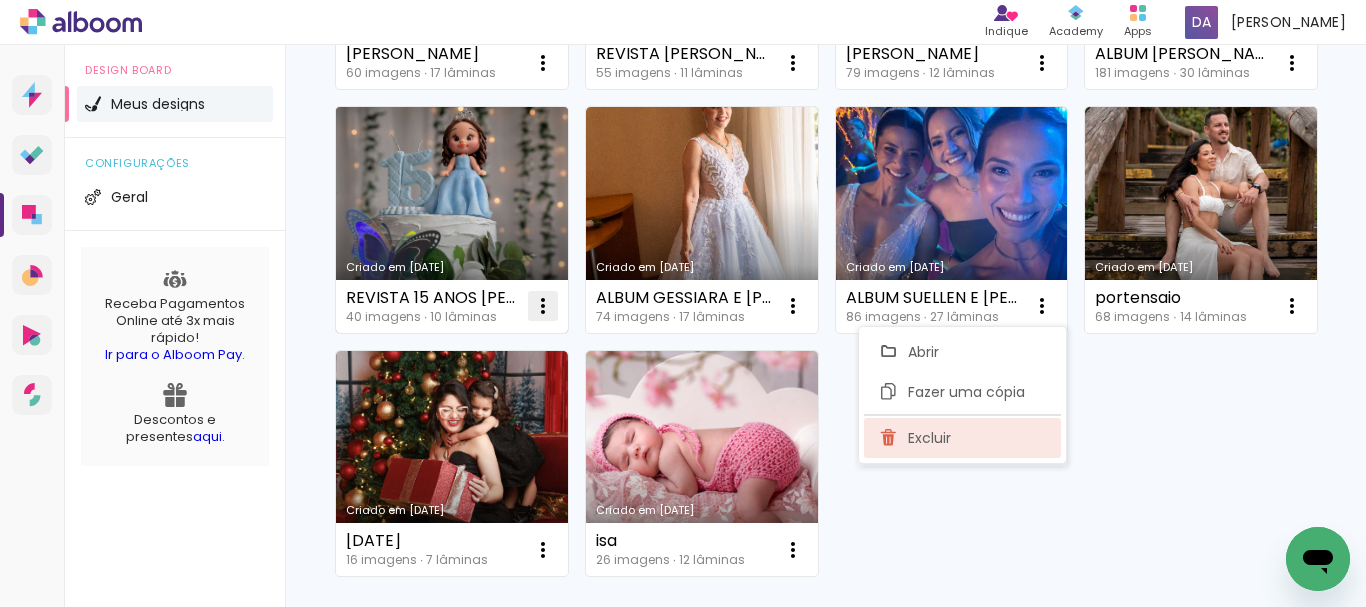 click on "Excluir" 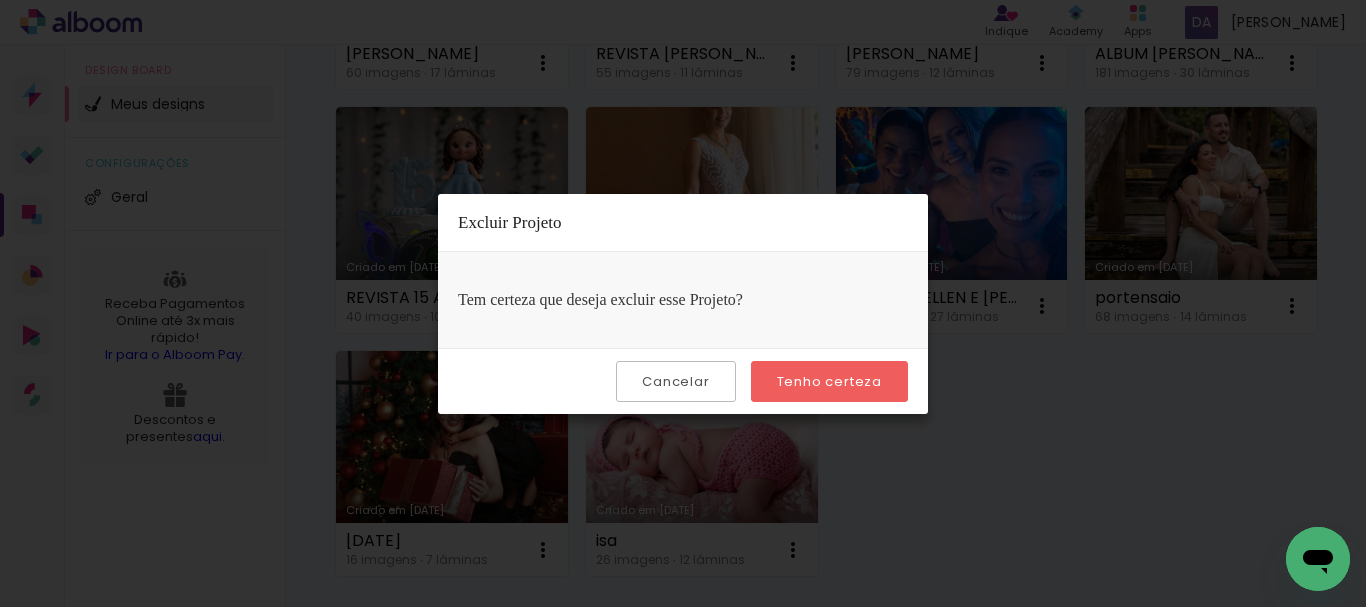click on "Tenho certeza" at bounding box center (829, 381) 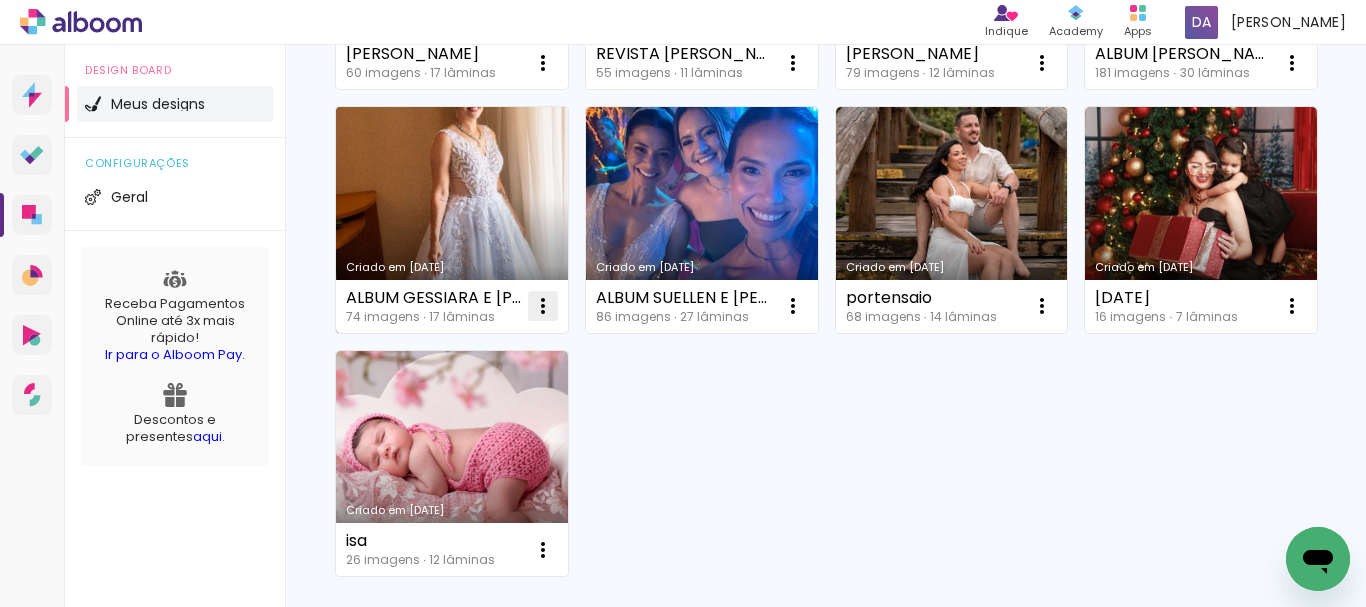 click at bounding box center (543, -181) 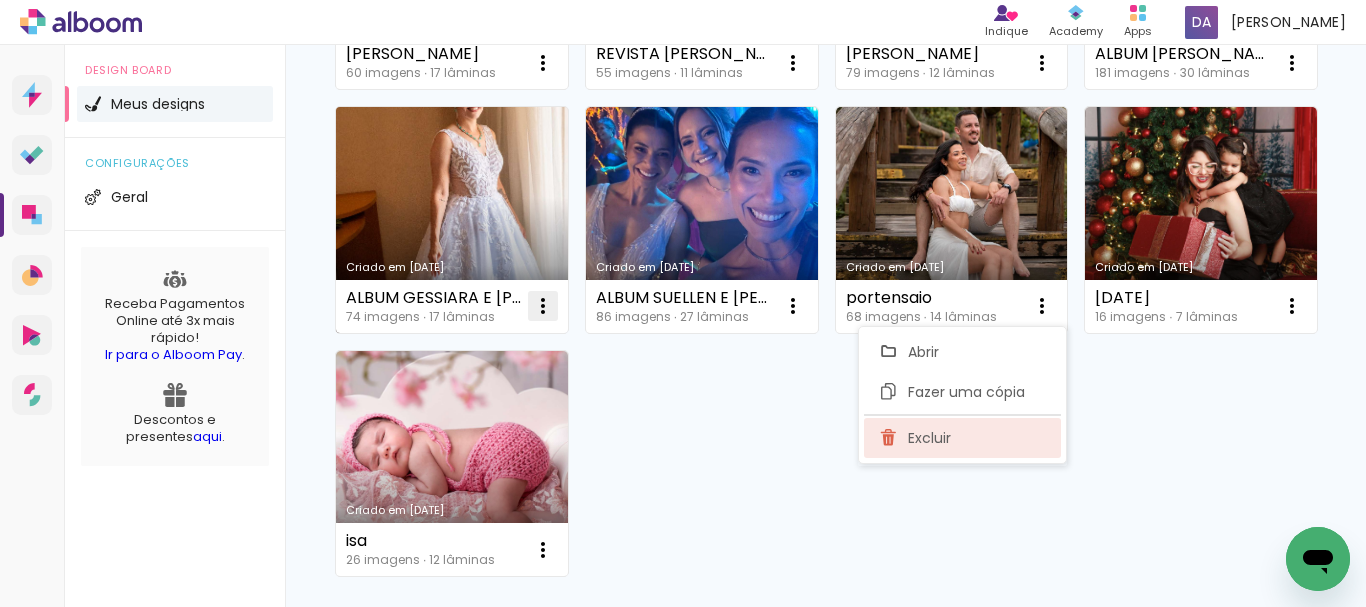 click on "Excluir" 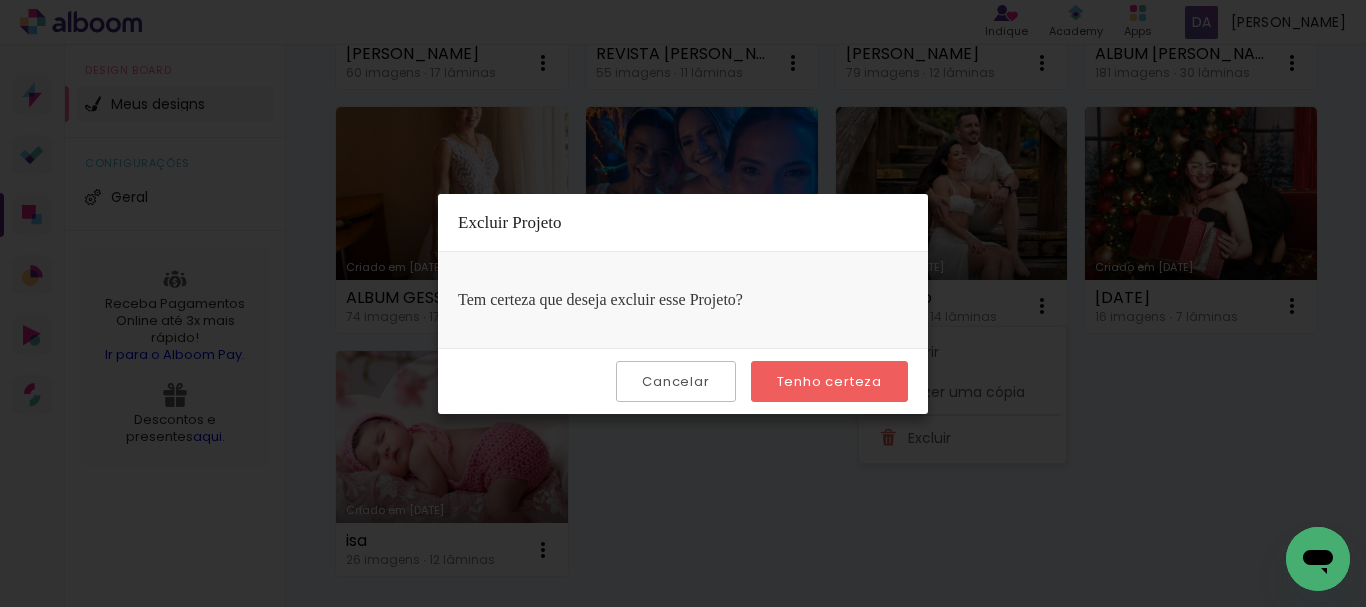 click on "Tenho certeza" at bounding box center (0, 0) 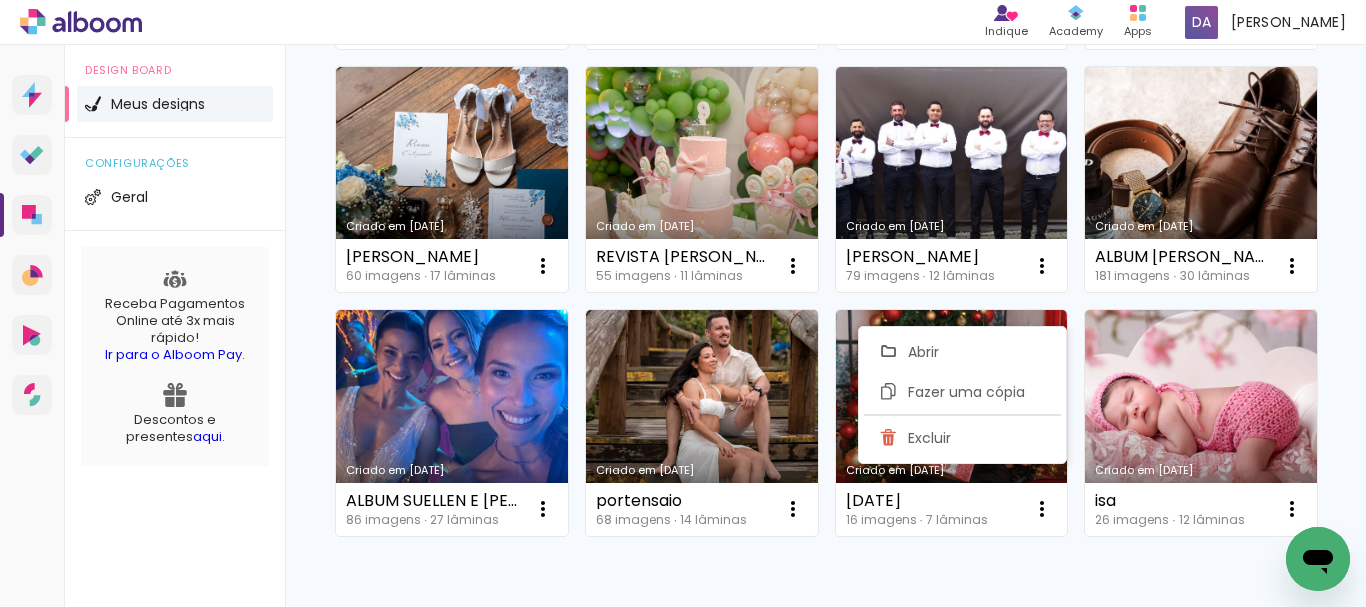 scroll, scrollTop: 448, scrollLeft: 0, axis: vertical 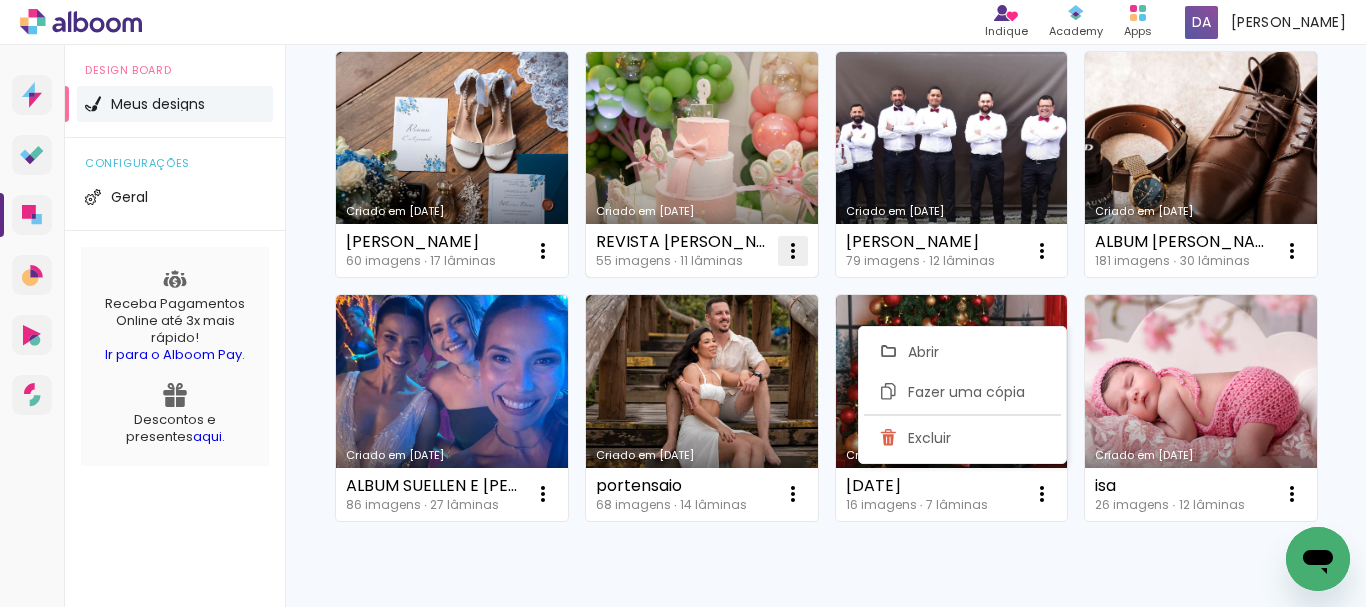 click at bounding box center [543, 7] 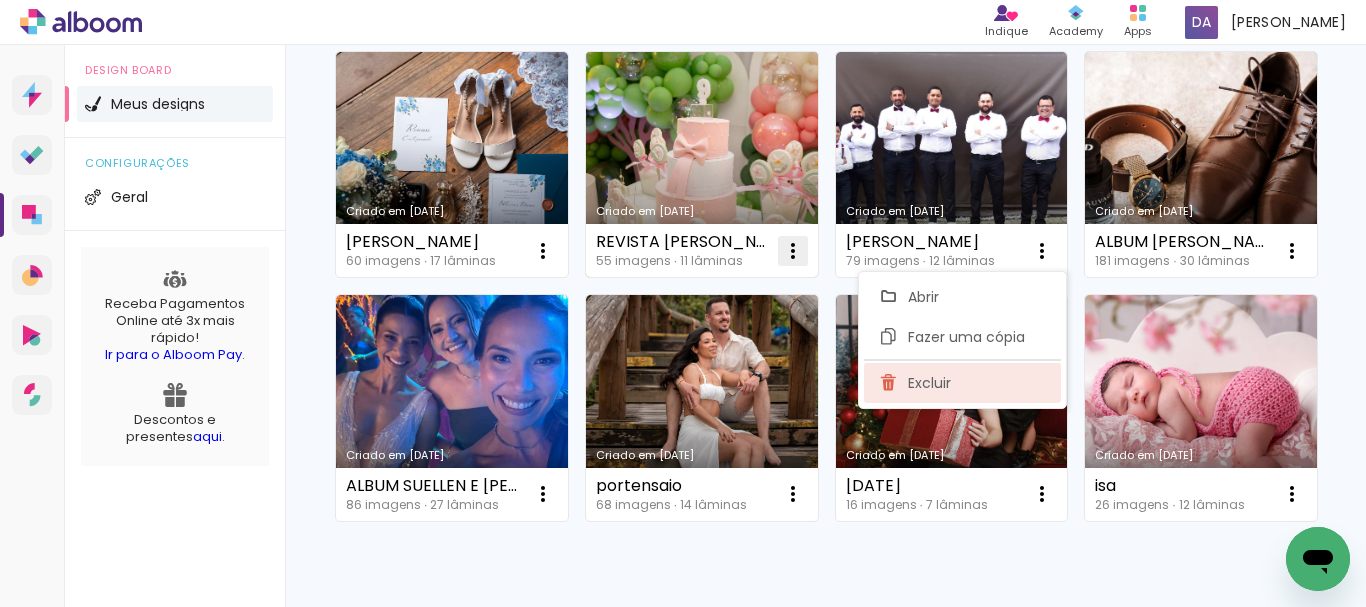 click on "Excluir" 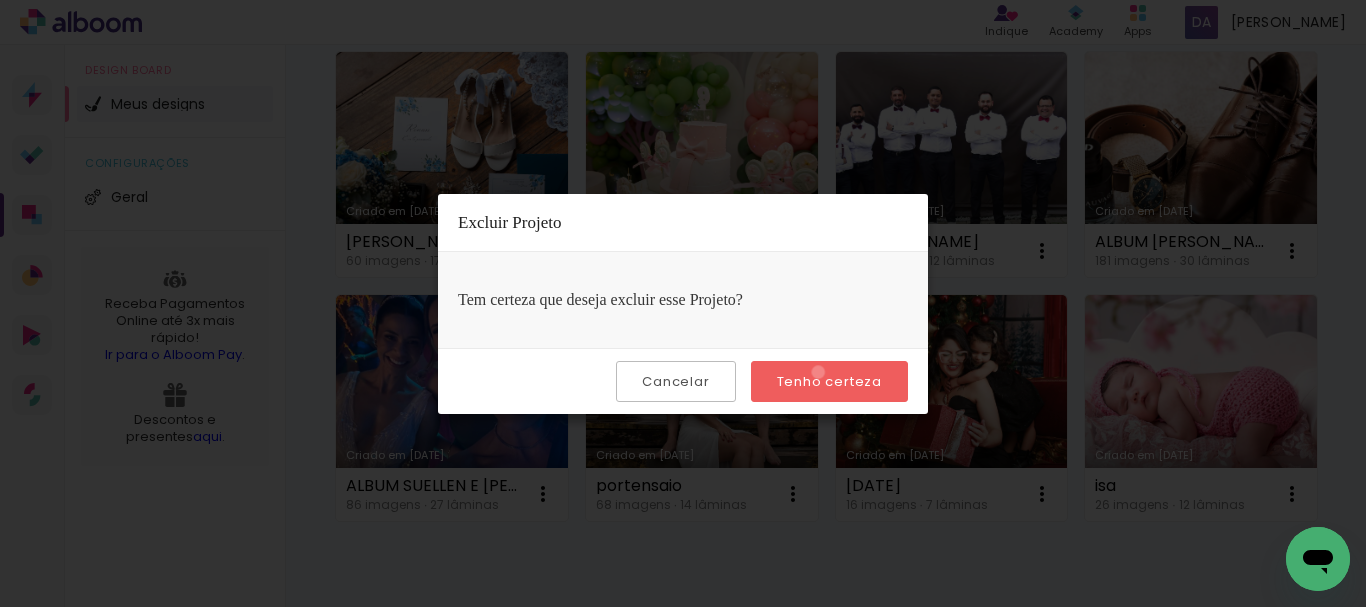 click on "Tenho certeza" at bounding box center (0, 0) 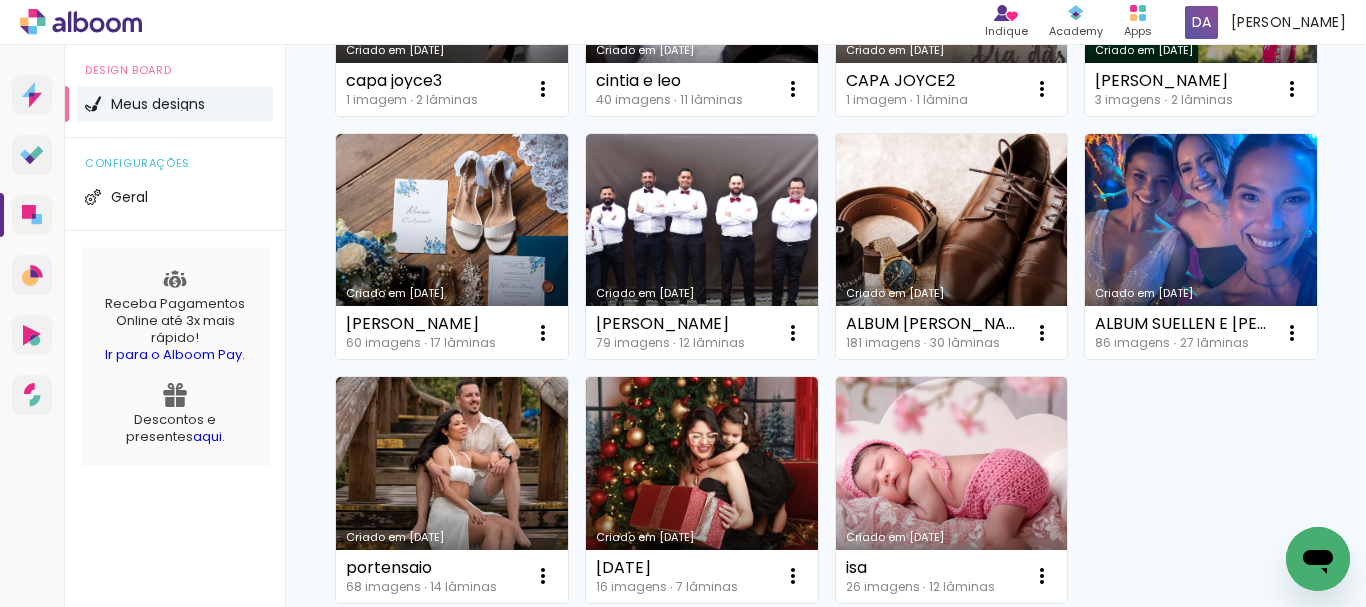 scroll, scrollTop: 361, scrollLeft: 0, axis: vertical 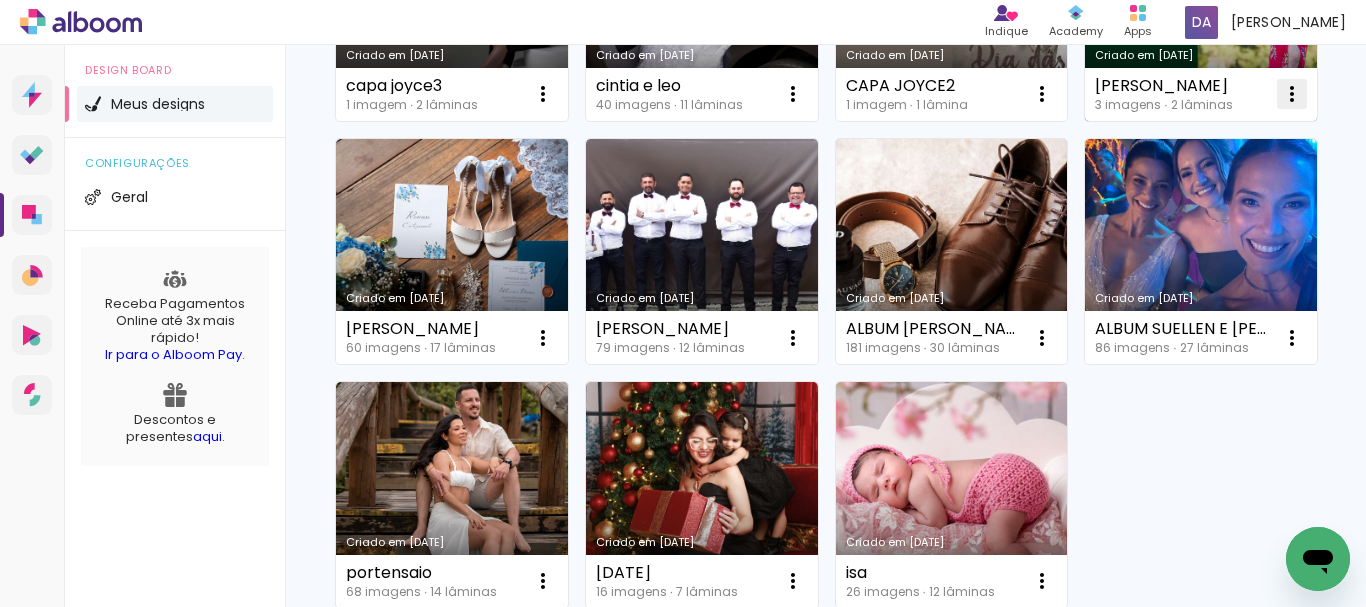 click at bounding box center (543, 94) 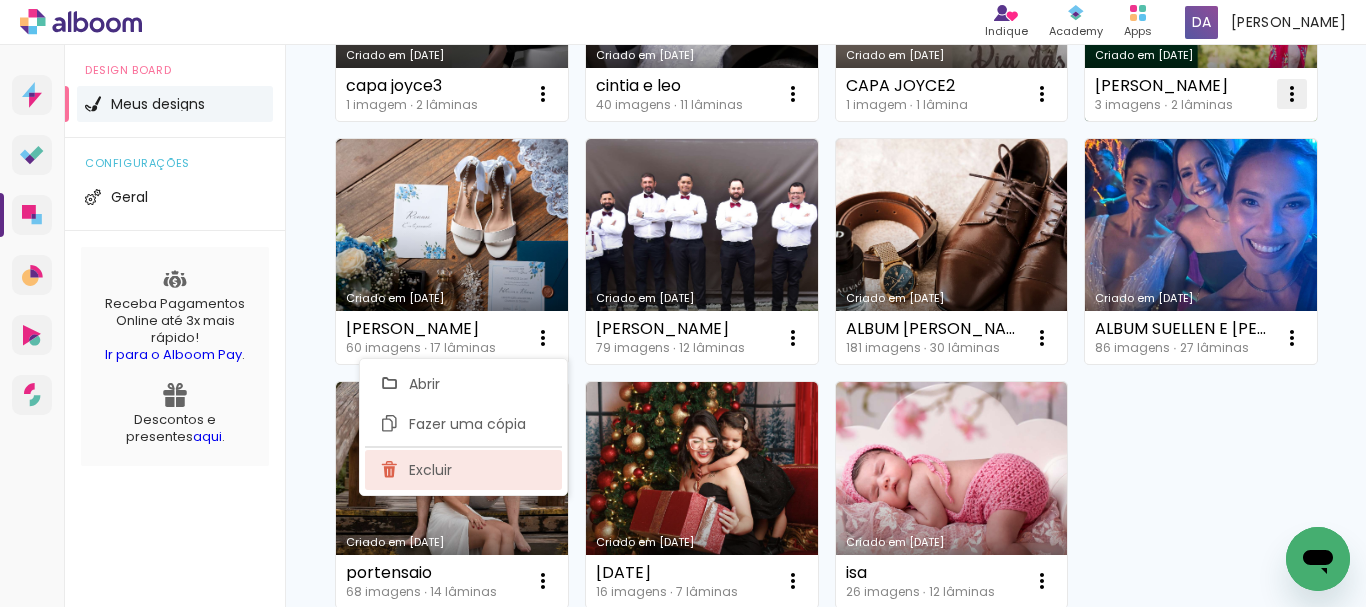 click on "Excluir" 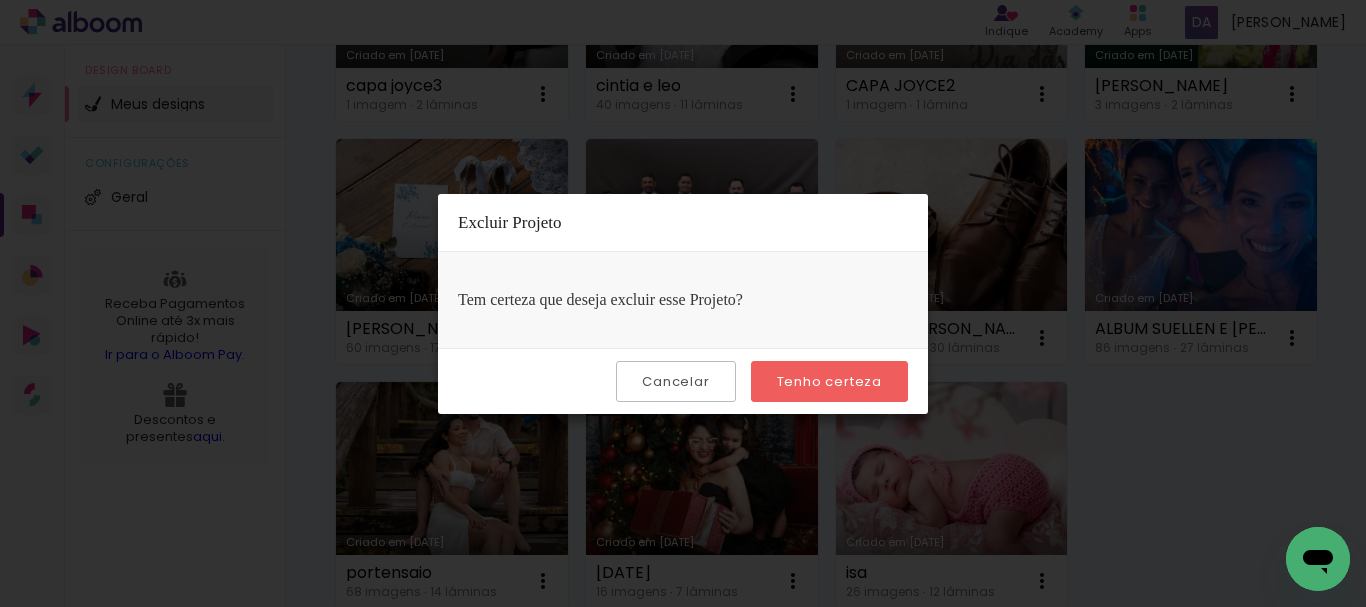 click on "Tenho certeza" at bounding box center (0, 0) 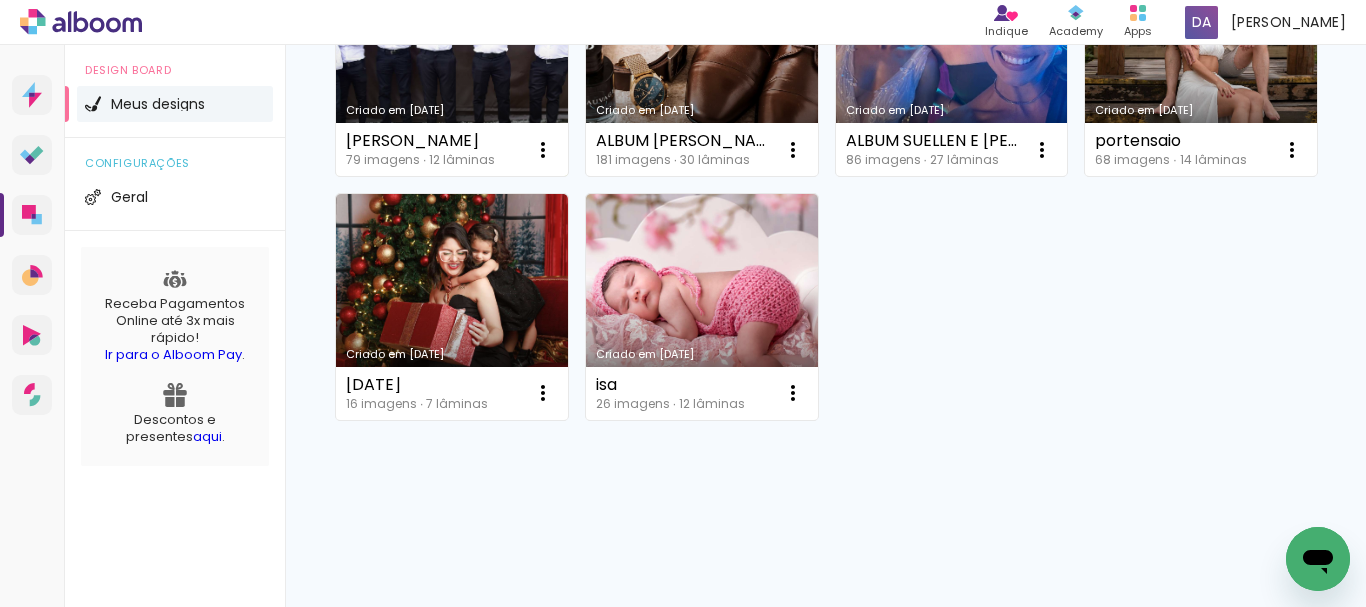 scroll, scrollTop: 392, scrollLeft: 0, axis: vertical 